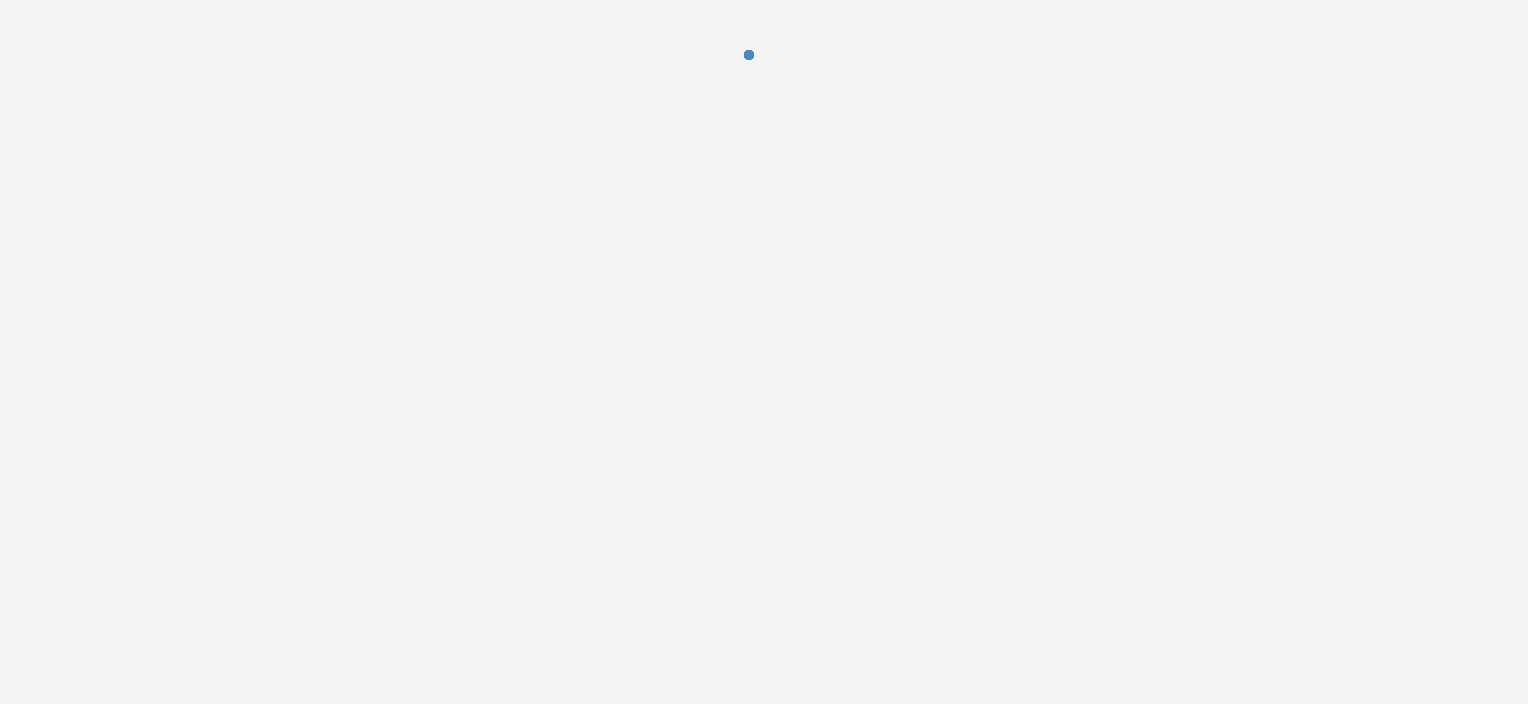 scroll, scrollTop: 0, scrollLeft: 0, axis: both 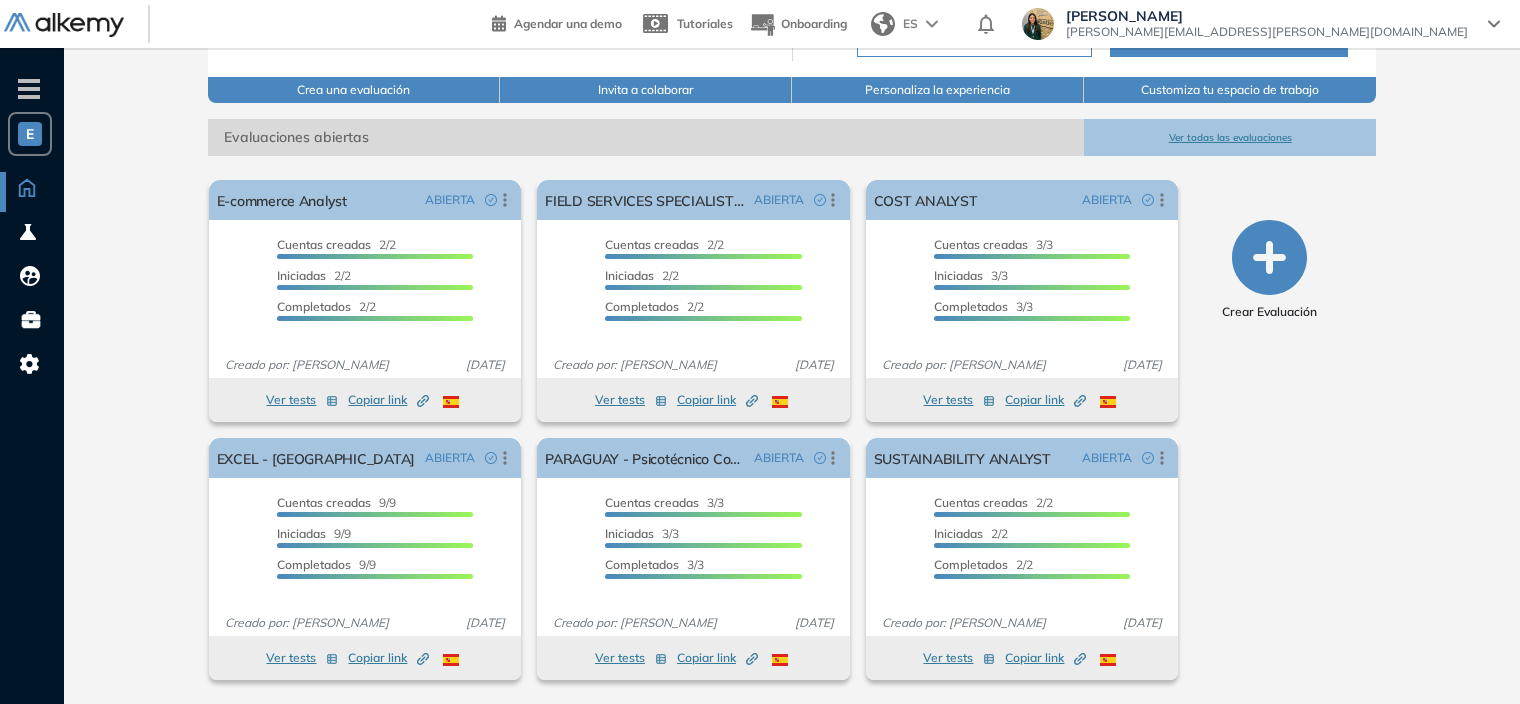 click 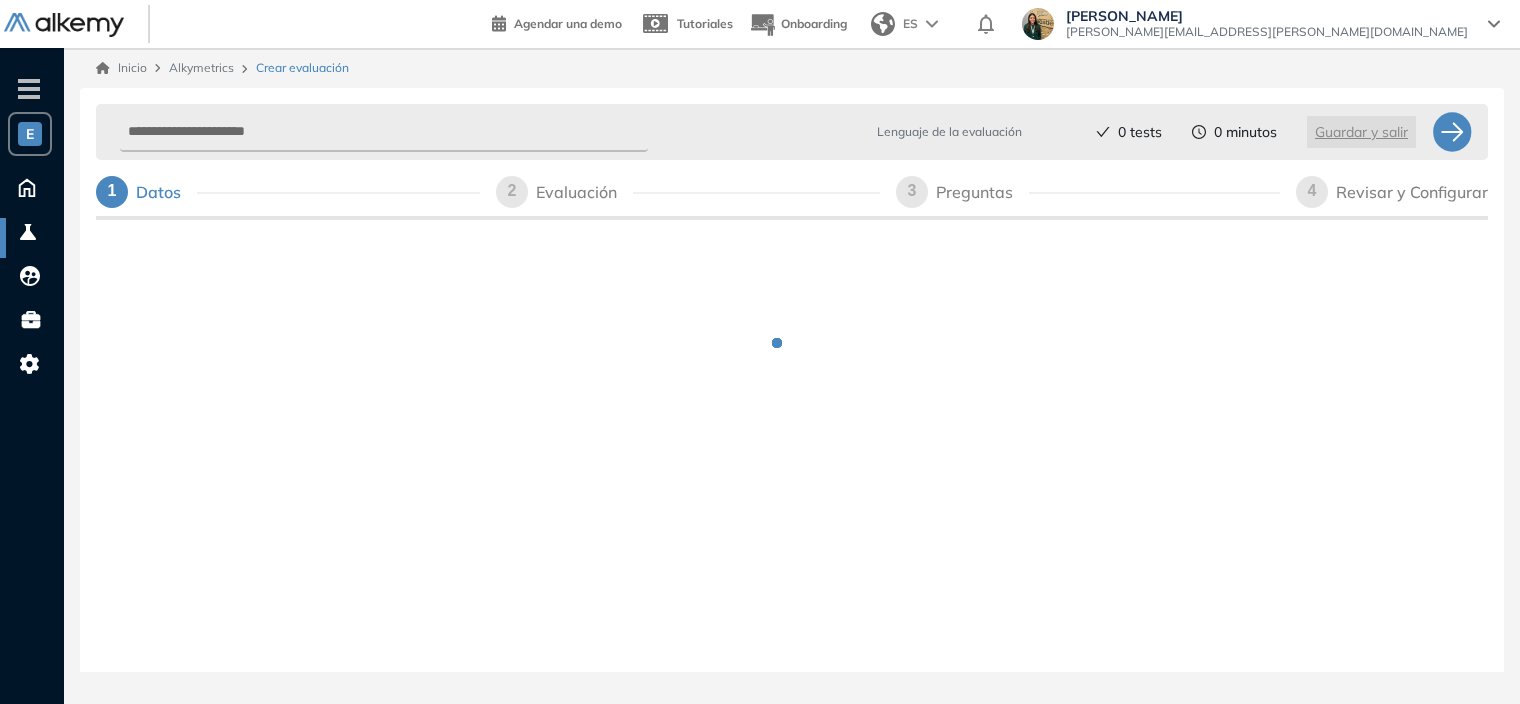 scroll, scrollTop: 0, scrollLeft: 0, axis: both 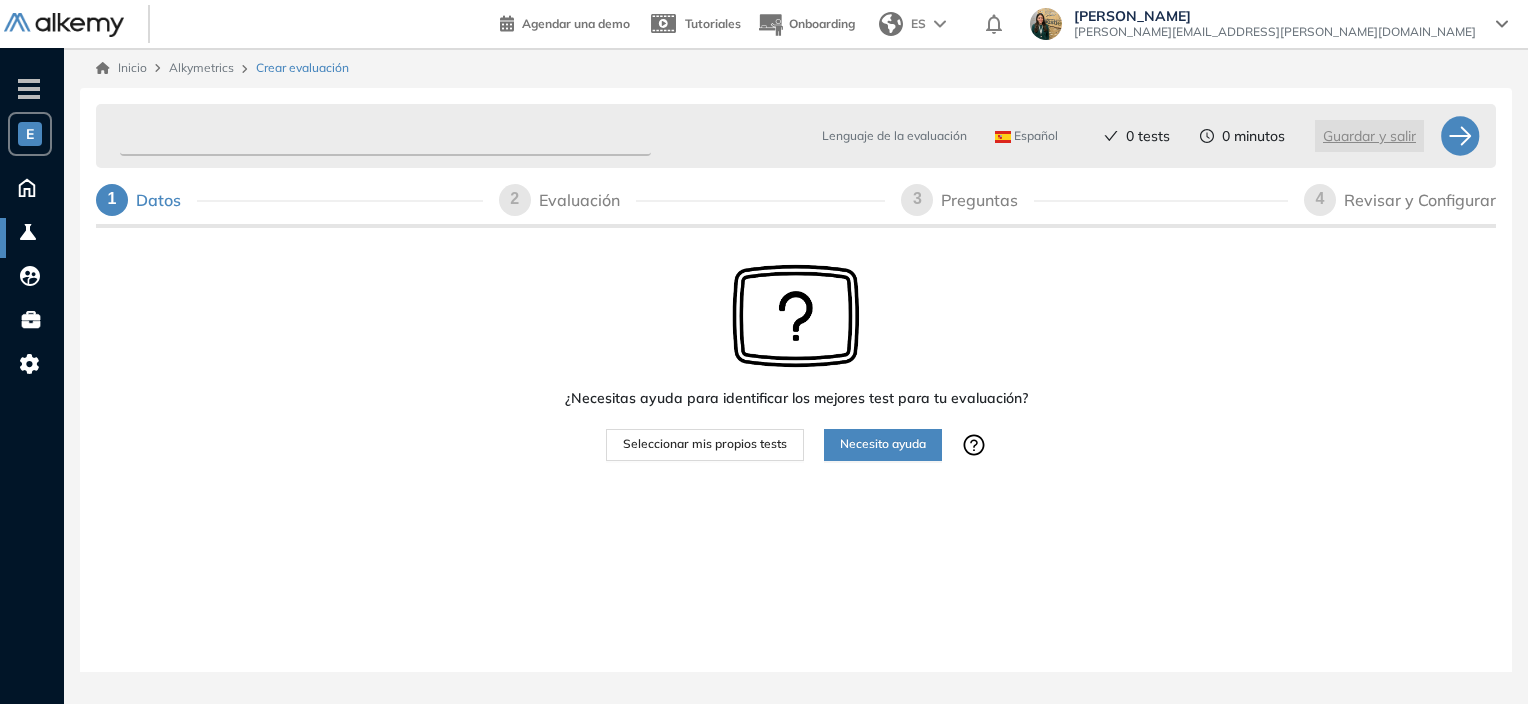 click at bounding box center (385, 136) 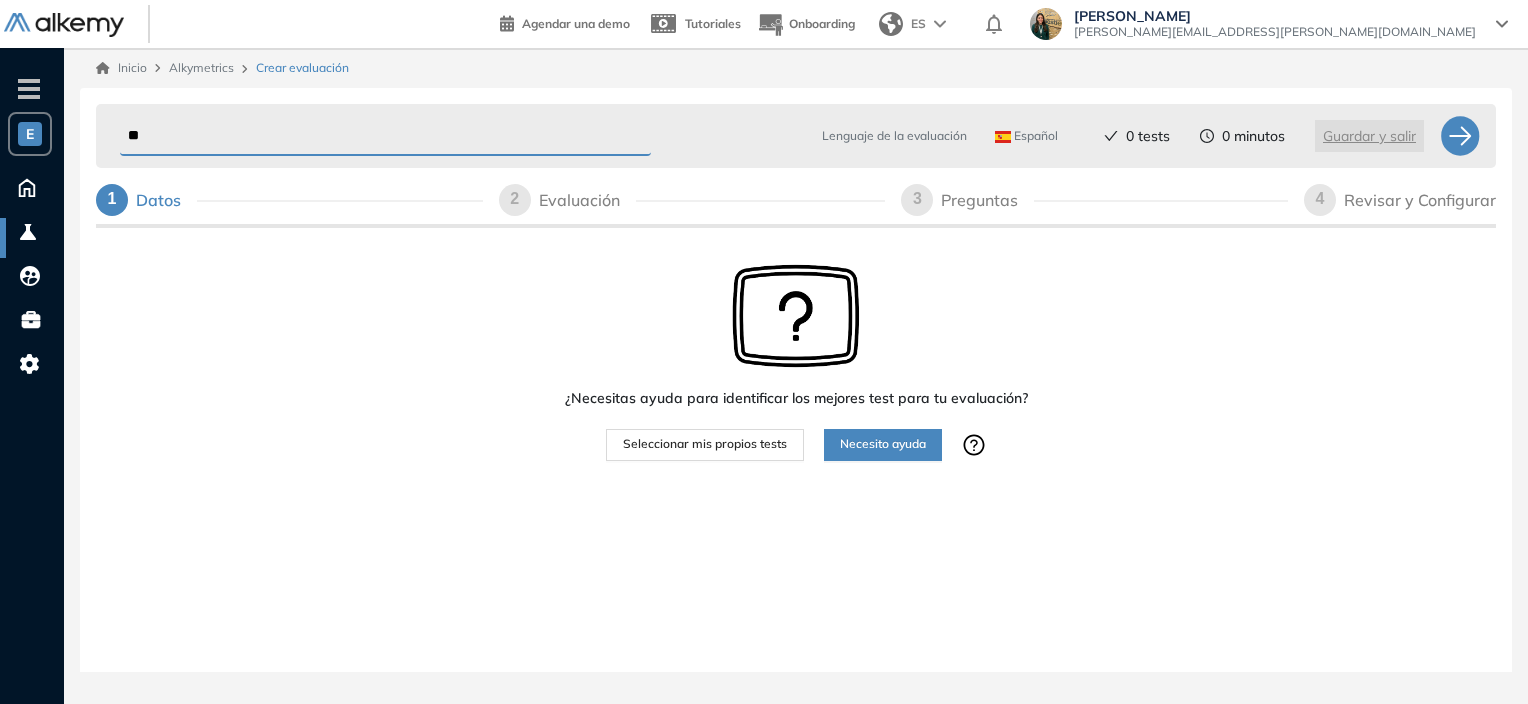 type on "*" 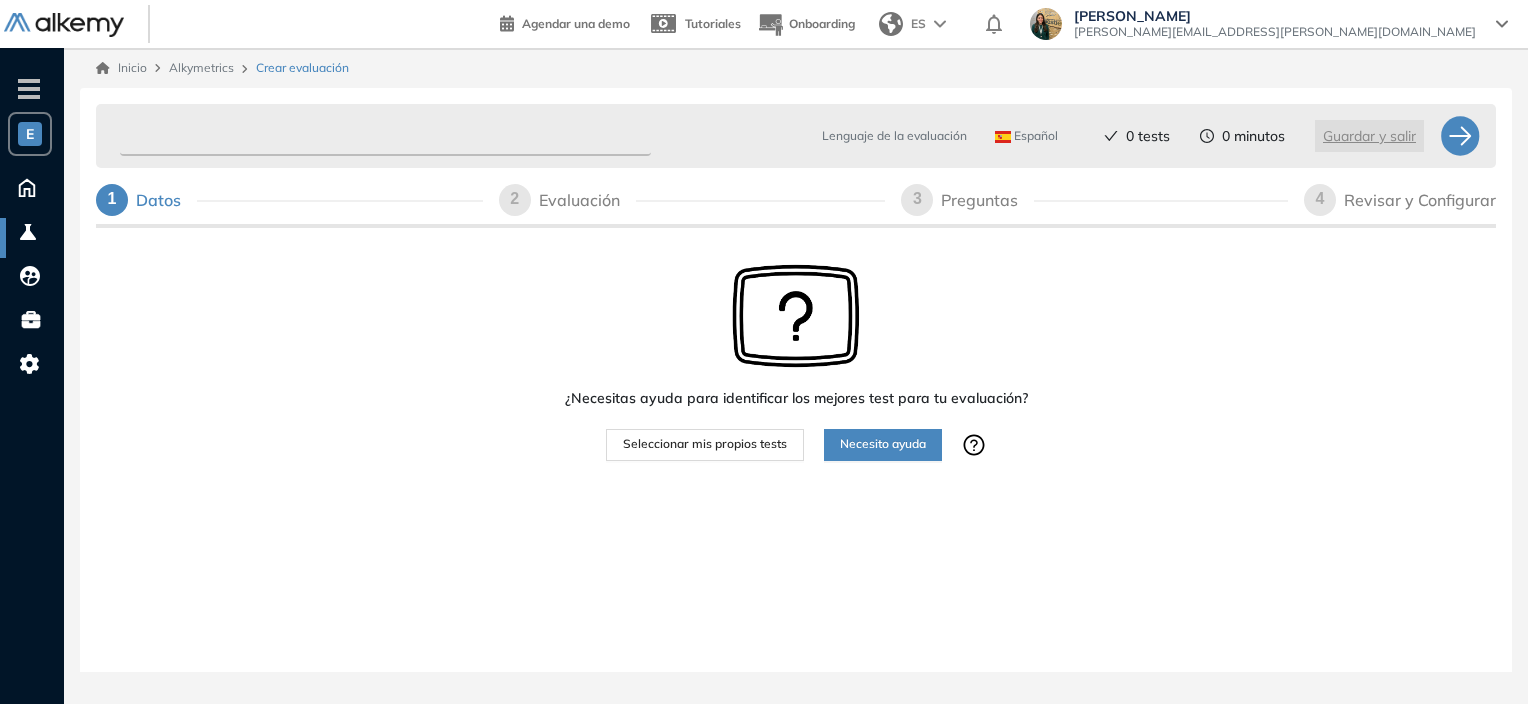 type on "*" 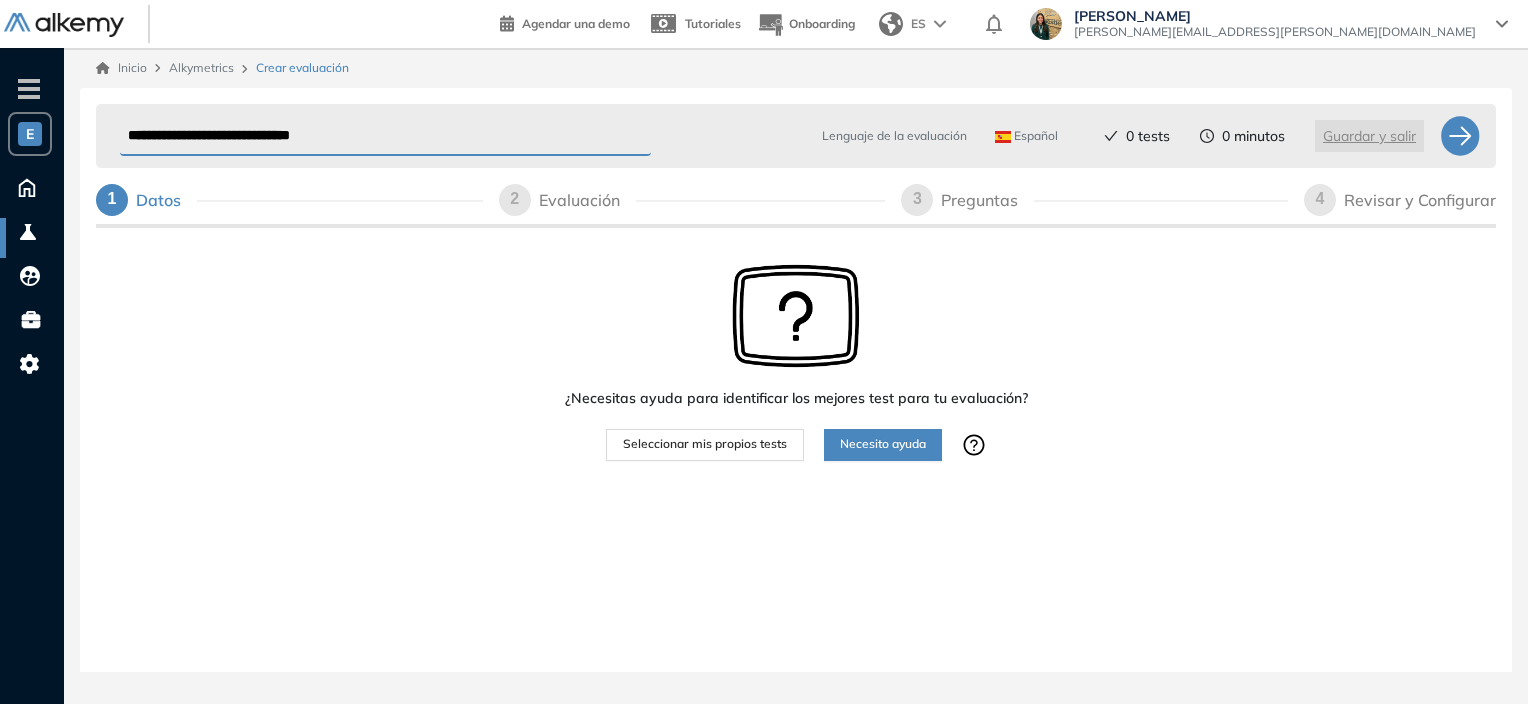 type on "**********" 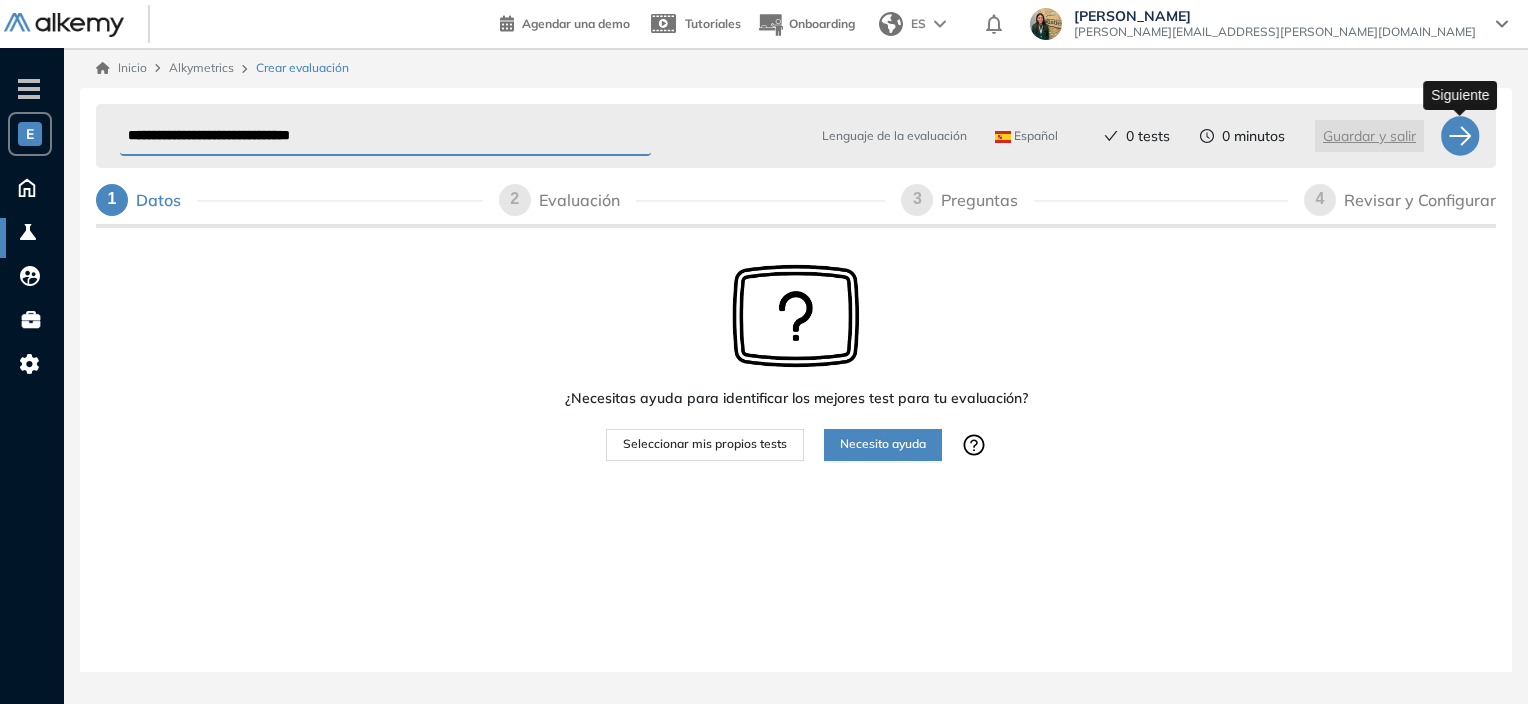 click at bounding box center (1460, 136) 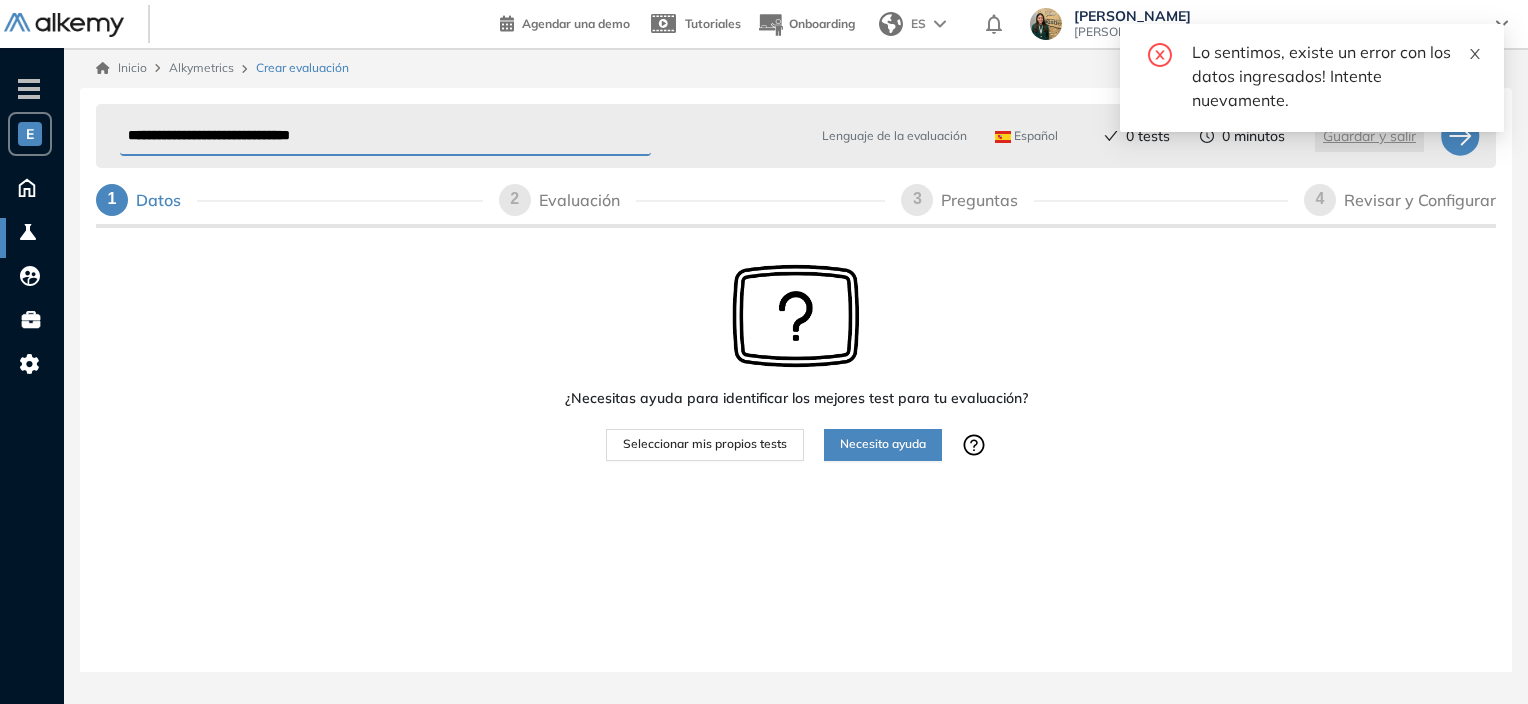 click 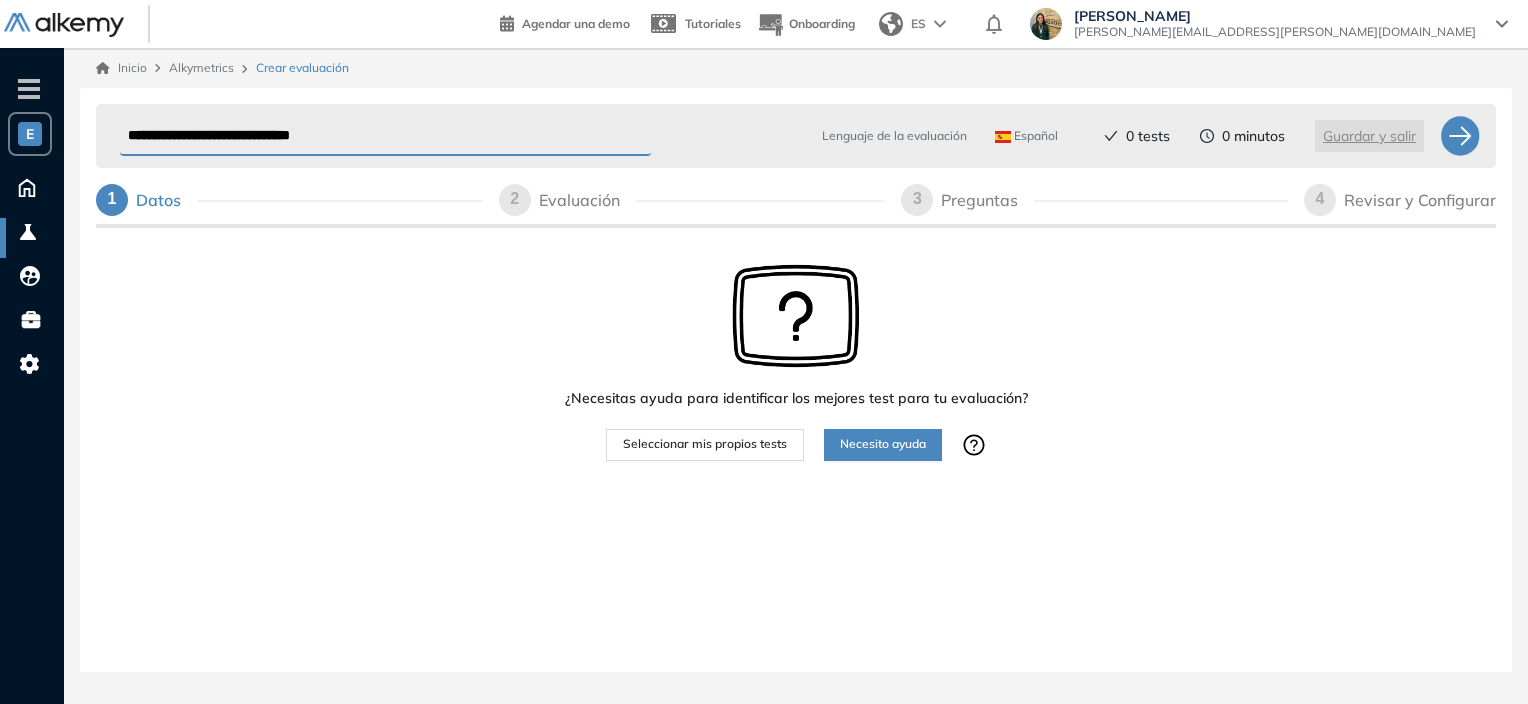 click on "Seleccionar mis propios tests" at bounding box center (705, 444) 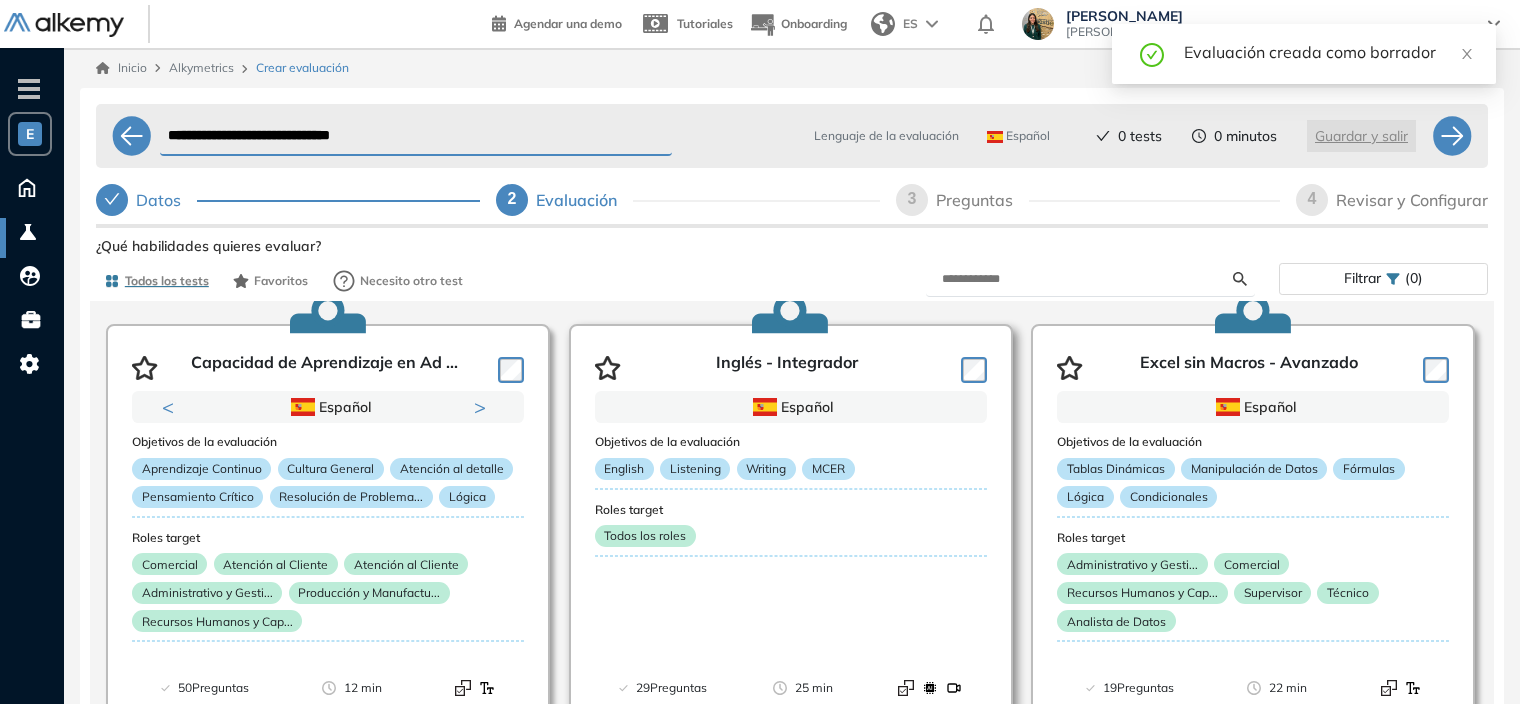 scroll, scrollTop: 0, scrollLeft: 0, axis: both 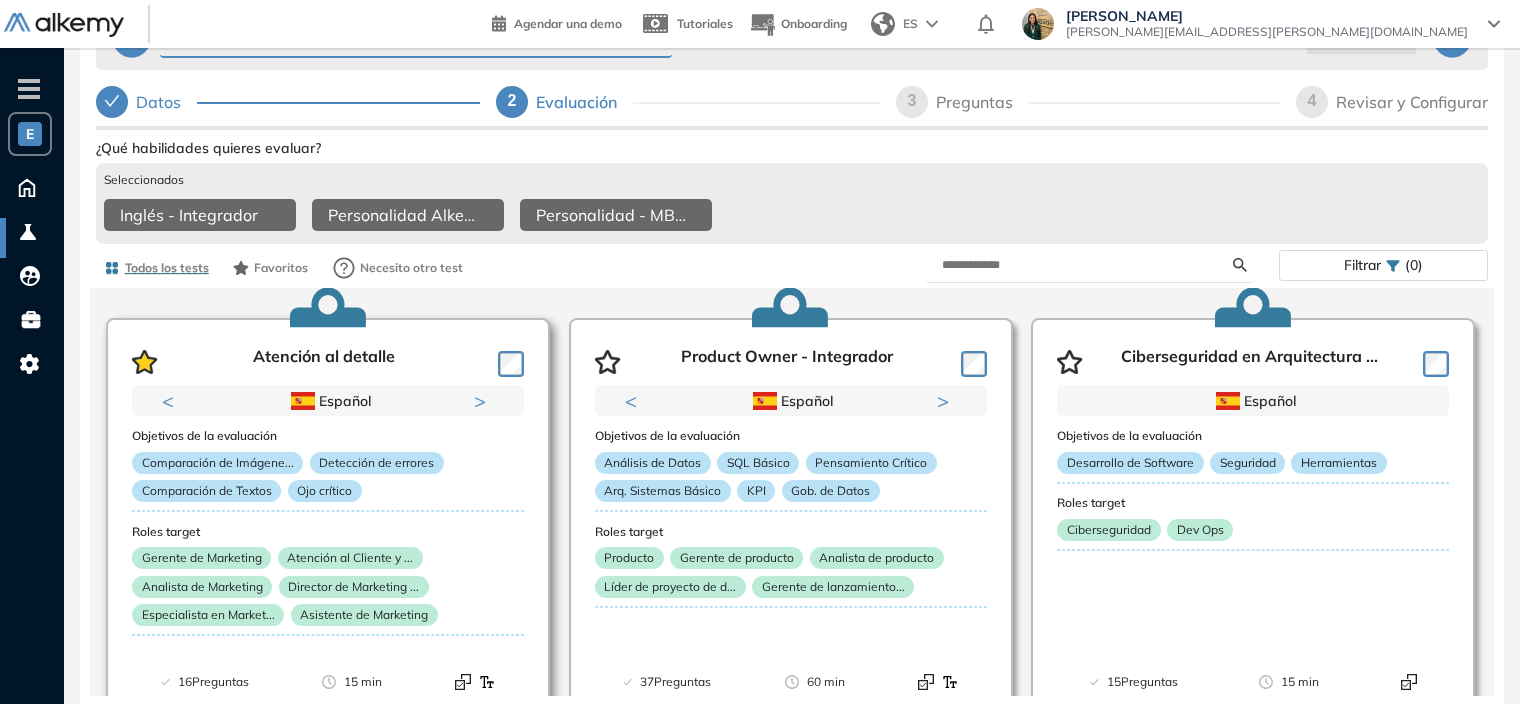 click on "Atención al detalle" at bounding box center (328, 358) 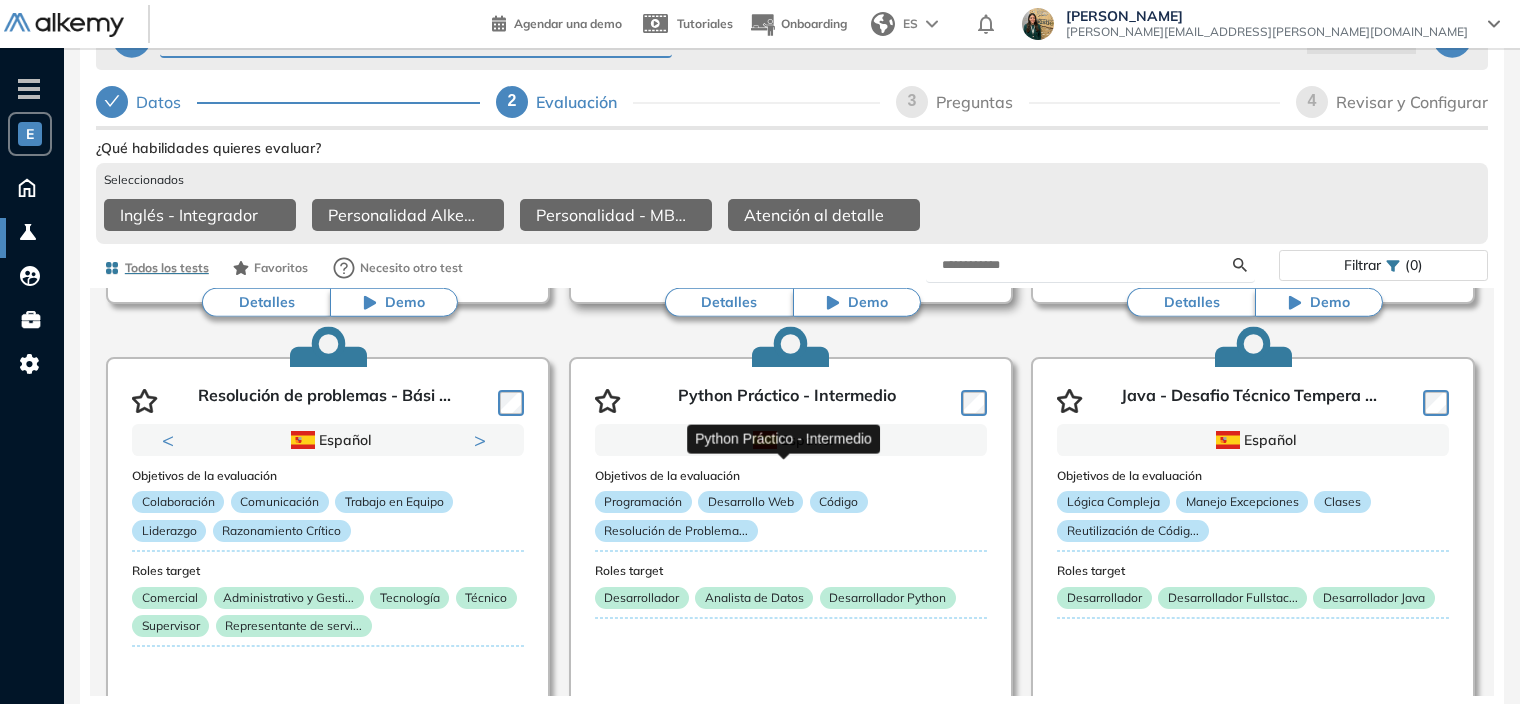 scroll, scrollTop: 7762, scrollLeft: 0, axis: vertical 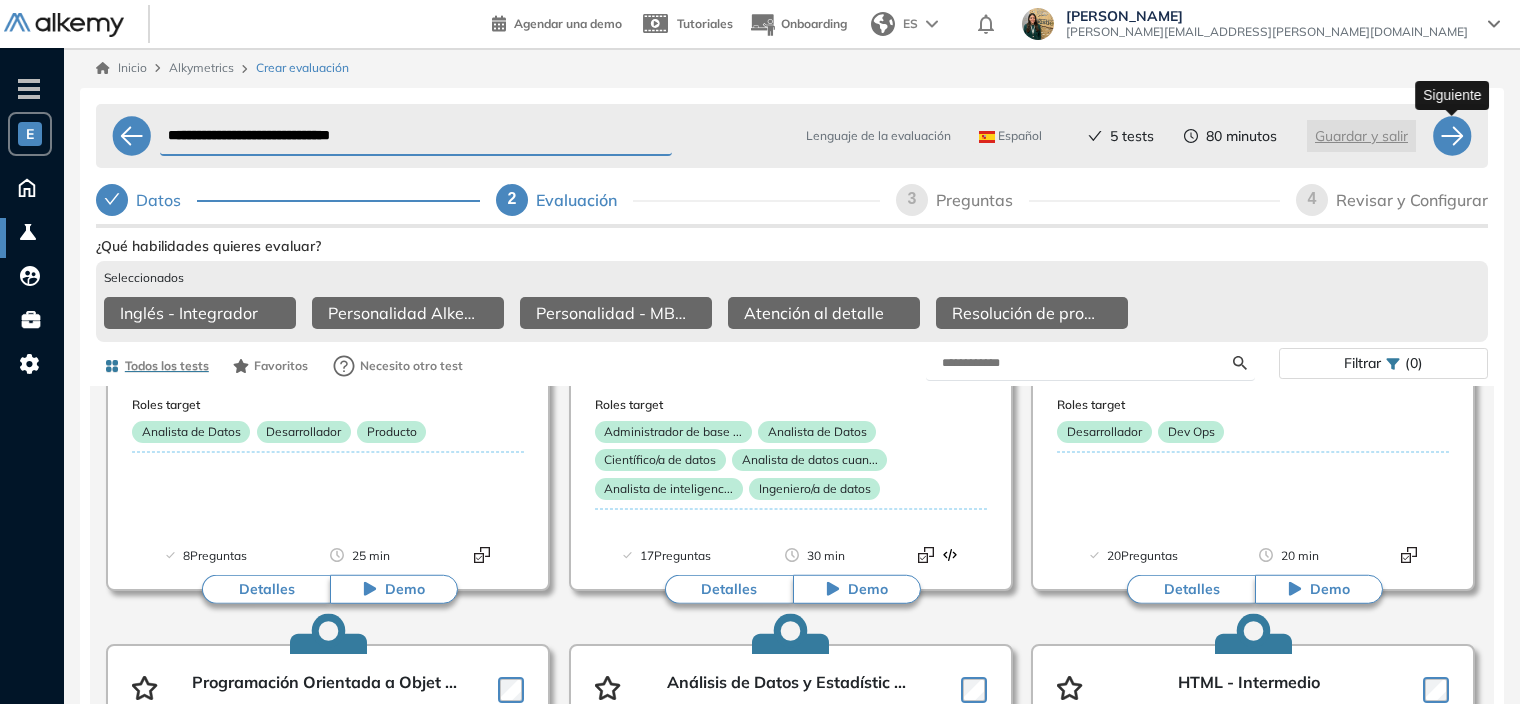 click at bounding box center [1452, 136] 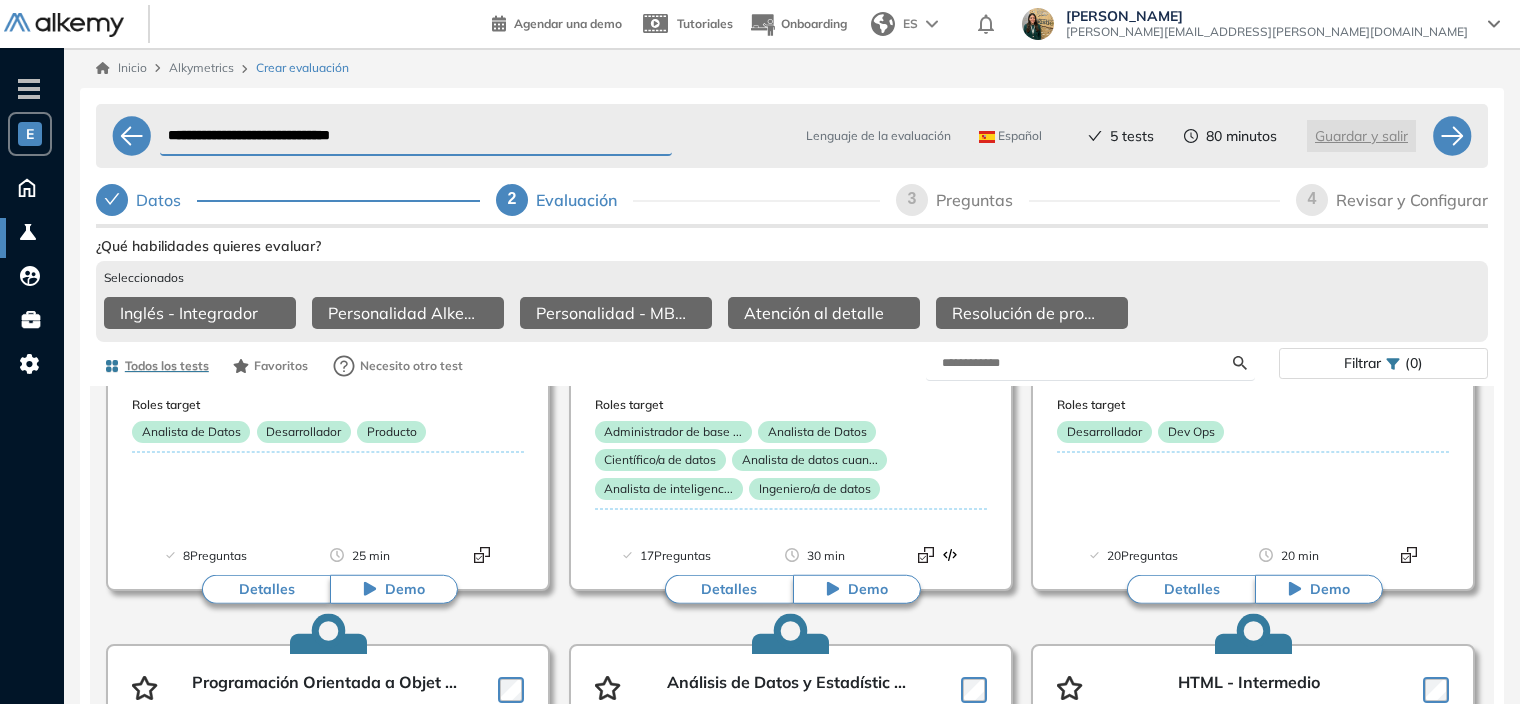 select on "*****" 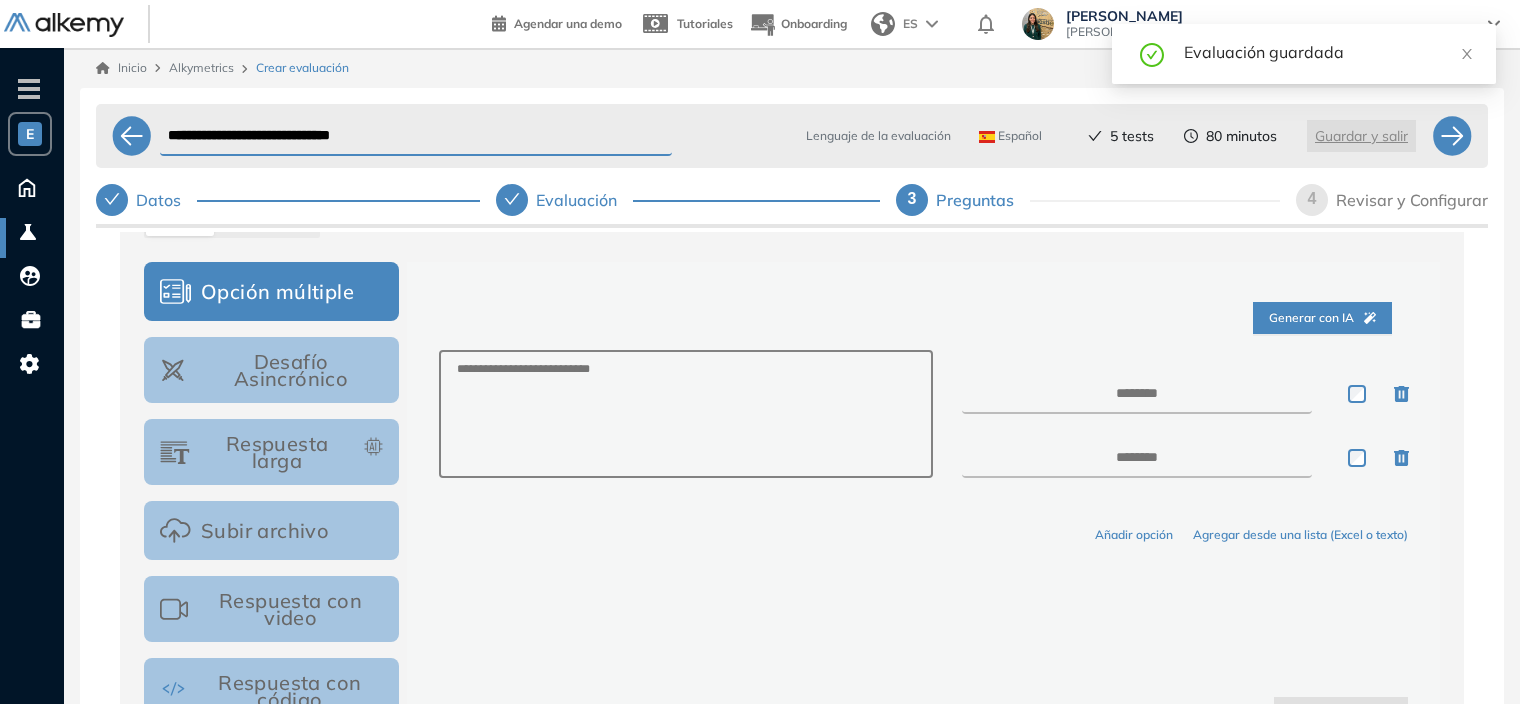scroll, scrollTop: 315, scrollLeft: 0, axis: vertical 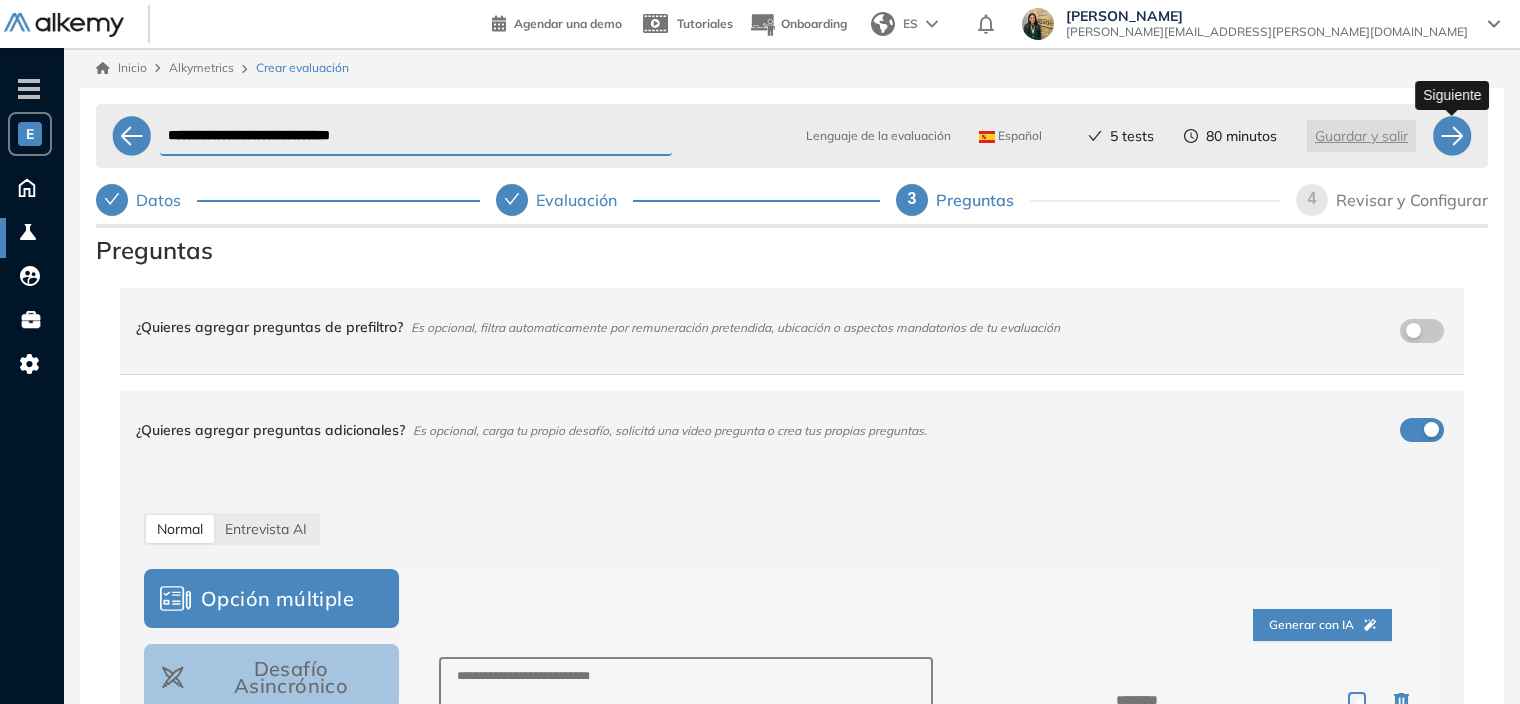 click at bounding box center (1452, 136) 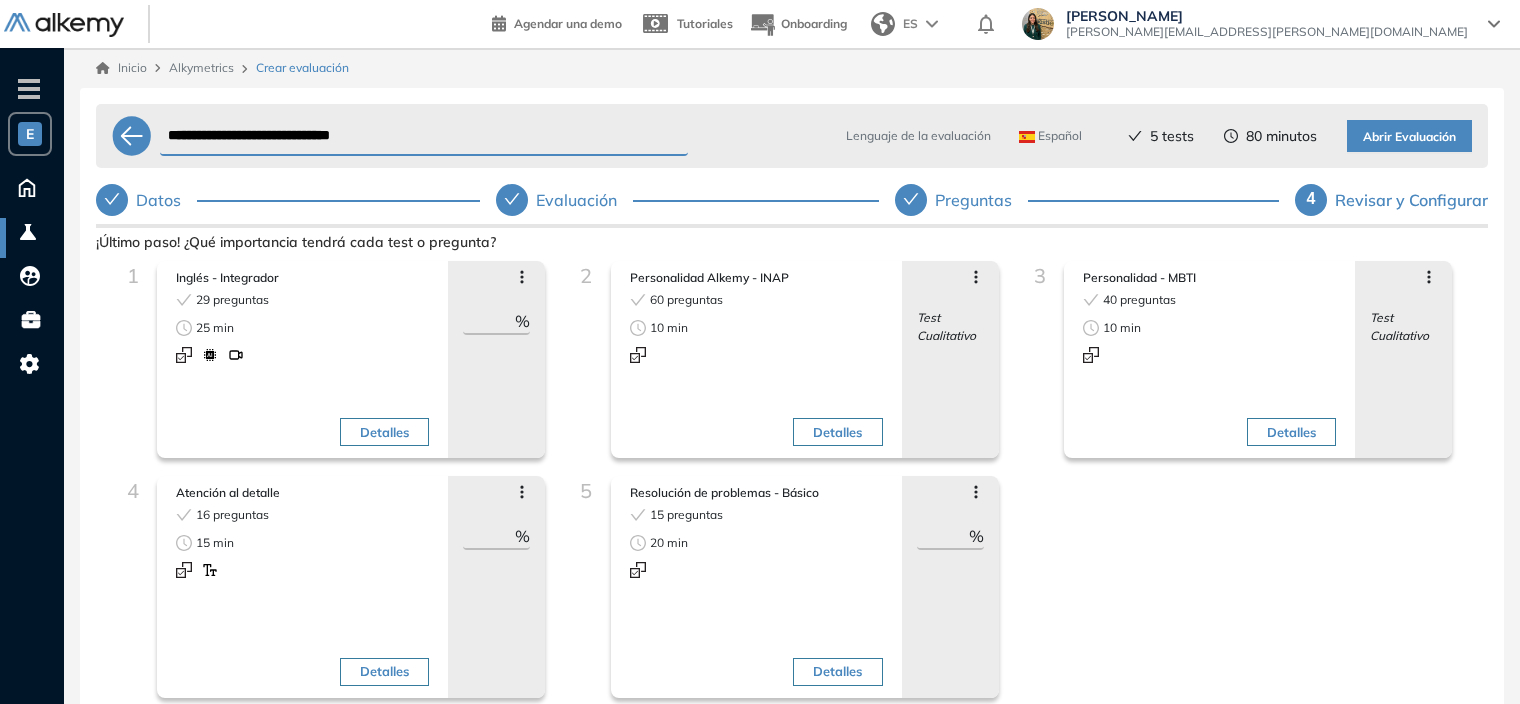 click on "Abrir Evaluación" at bounding box center (1409, 137) 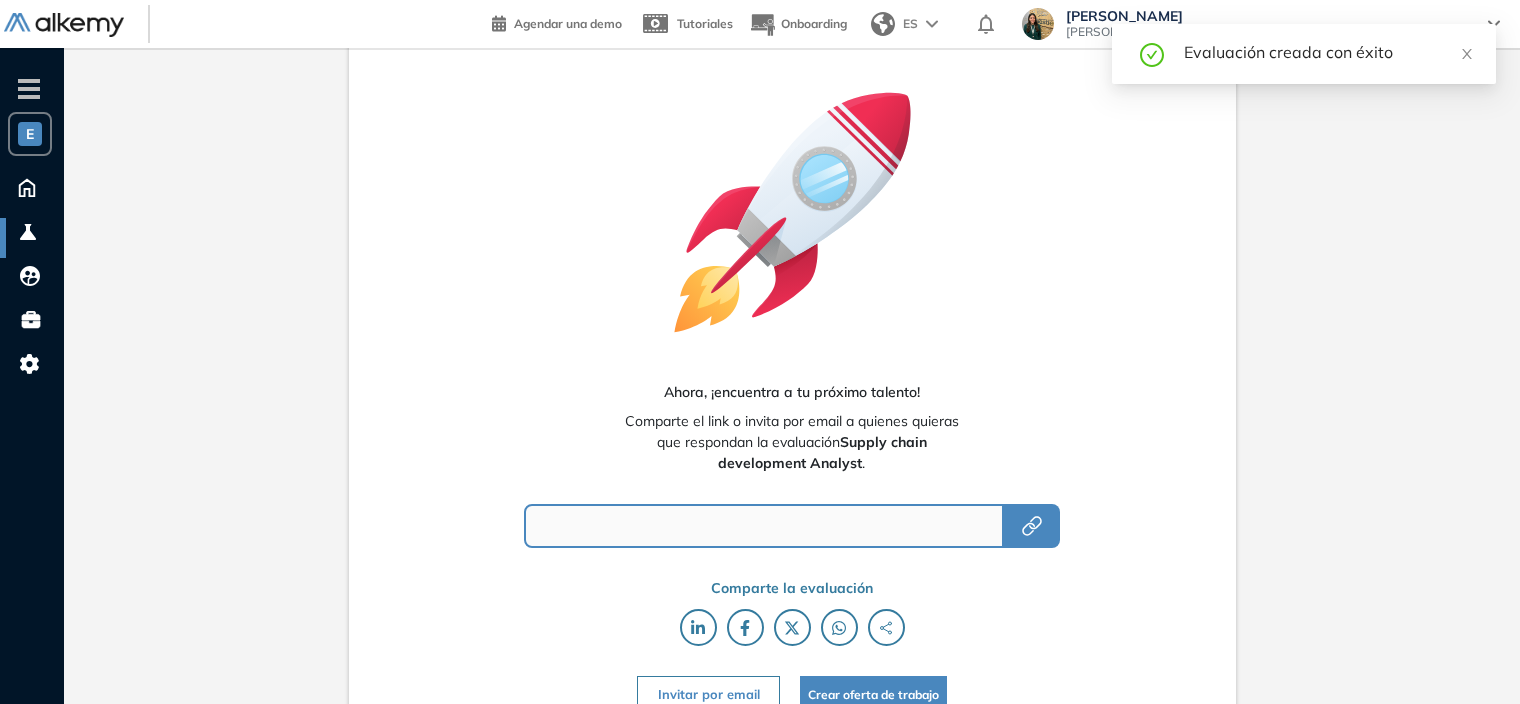 type on "**********" 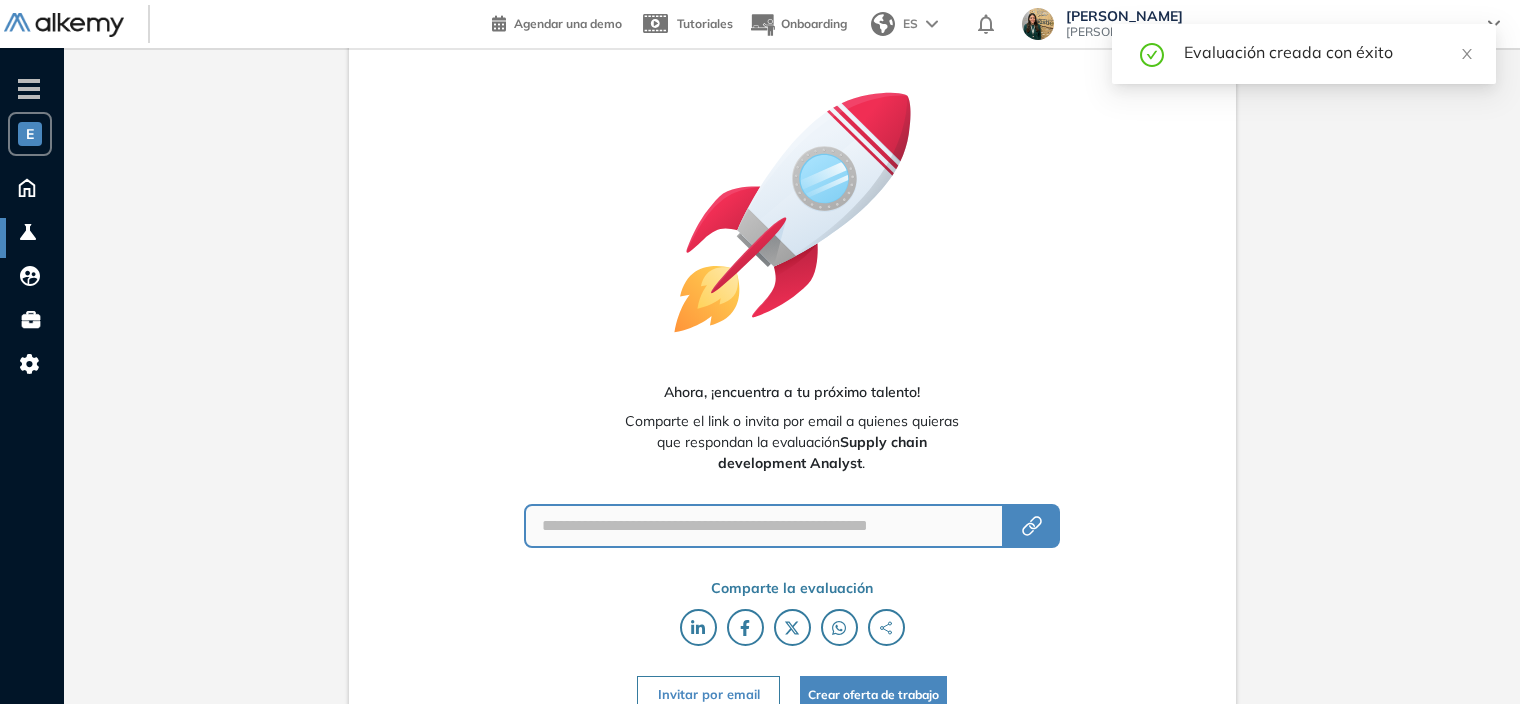 scroll, scrollTop: 67, scrollLeft: 0, axis: vertical 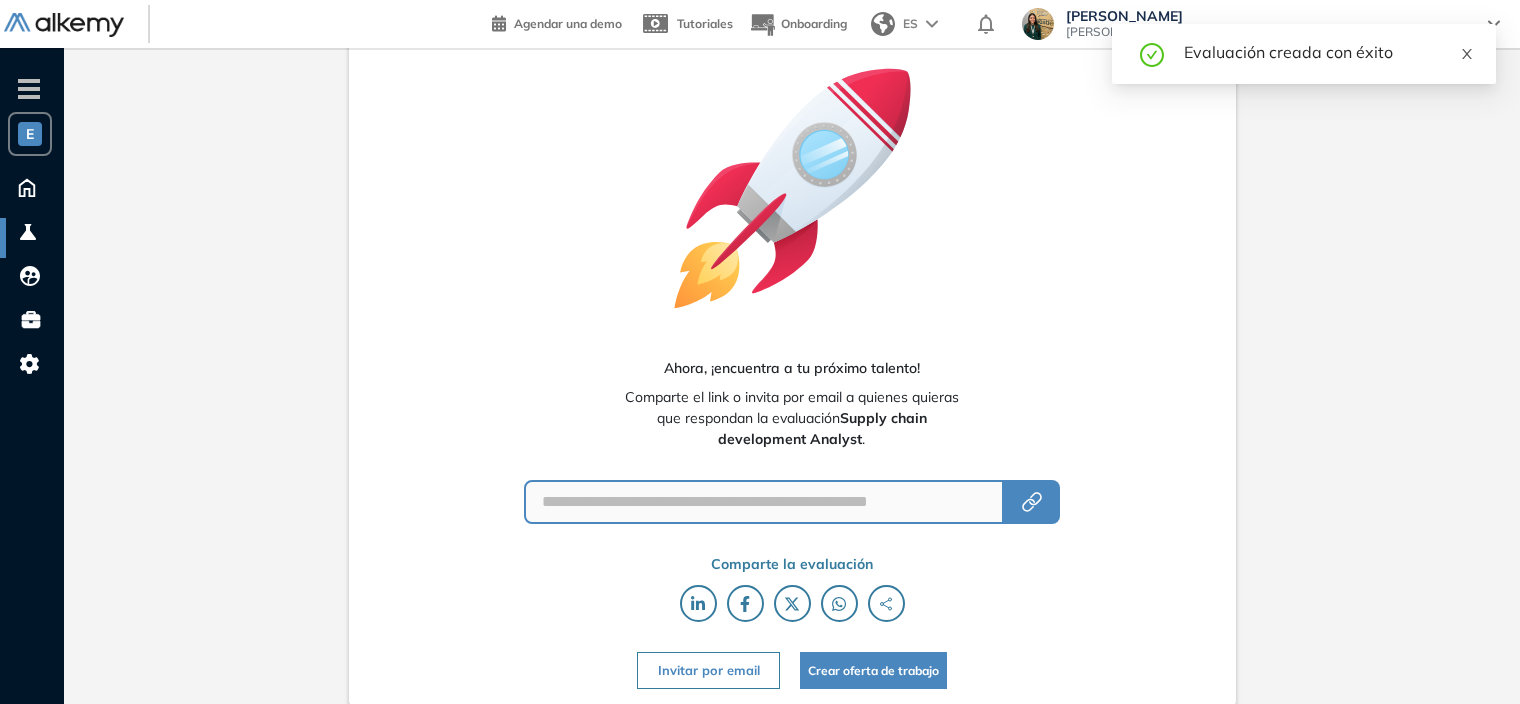 click 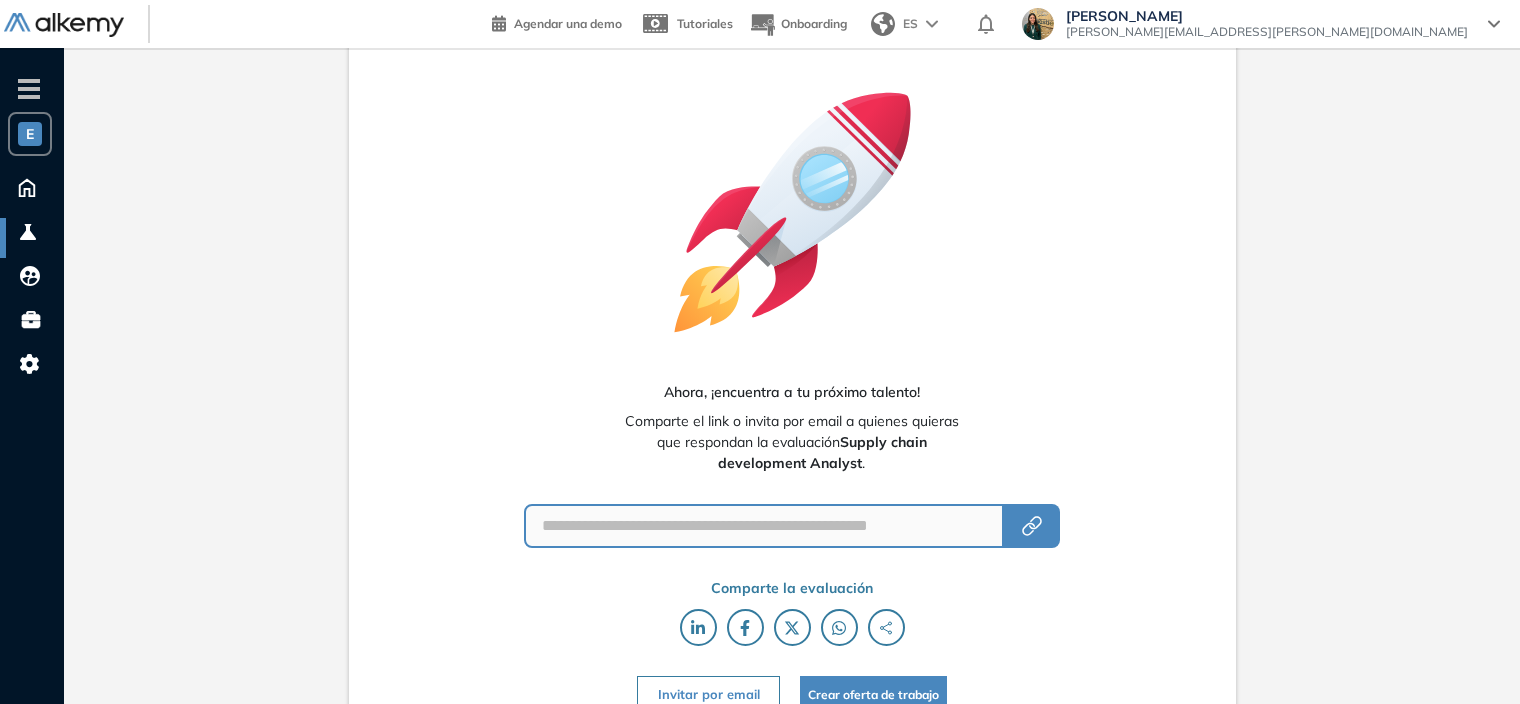scroll, scrollTop: 67, scrollLeft: 0, axis: vertical 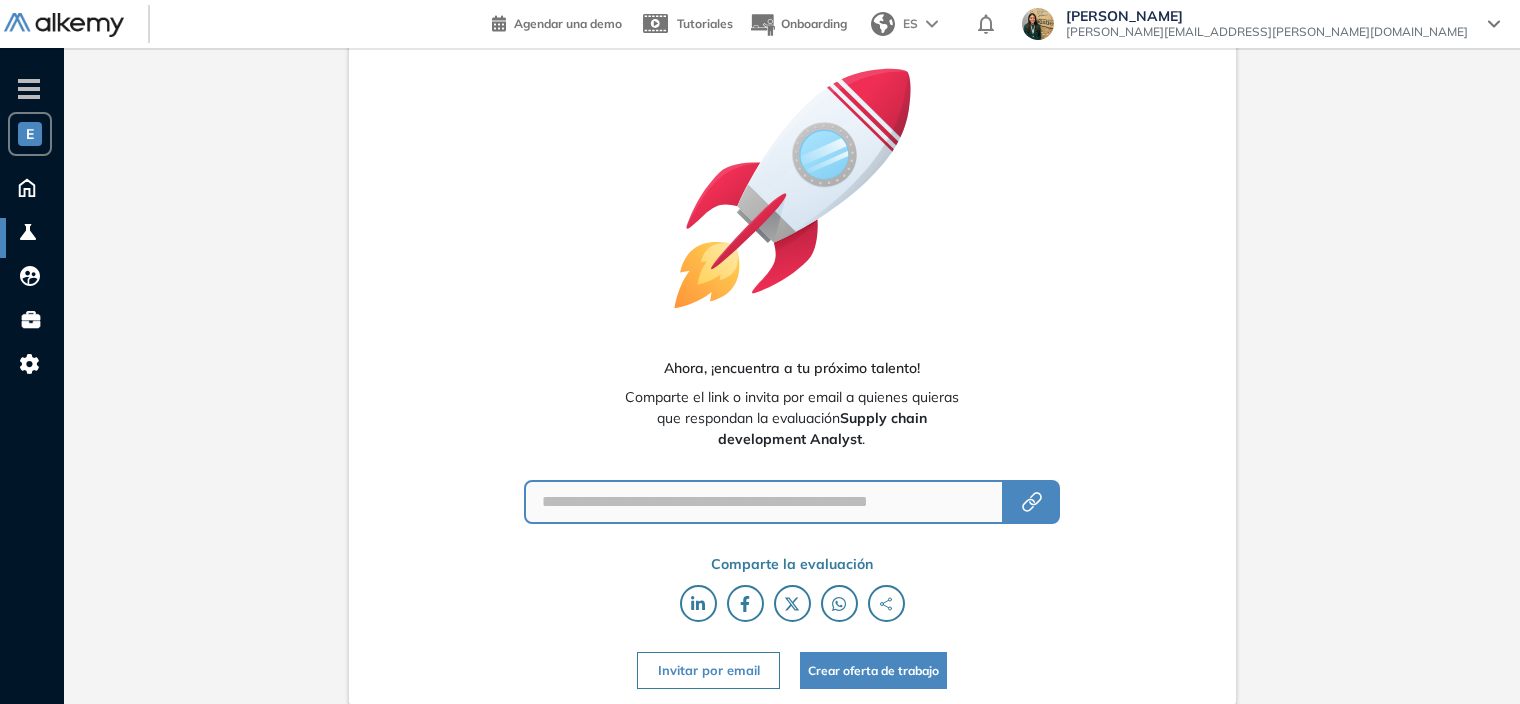 click on "Invitar por email" at bounding box center (708, 670) 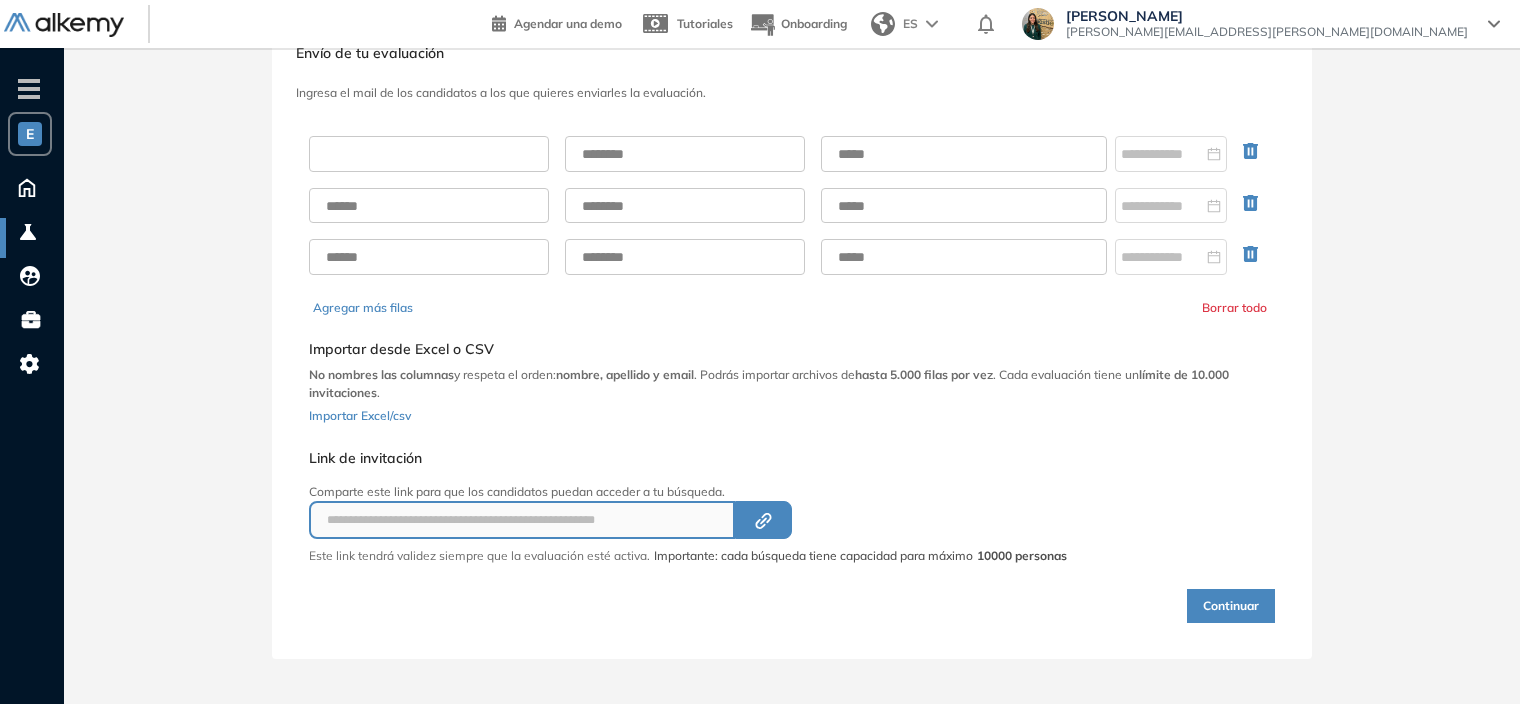 click at bounding box center (429, 154) 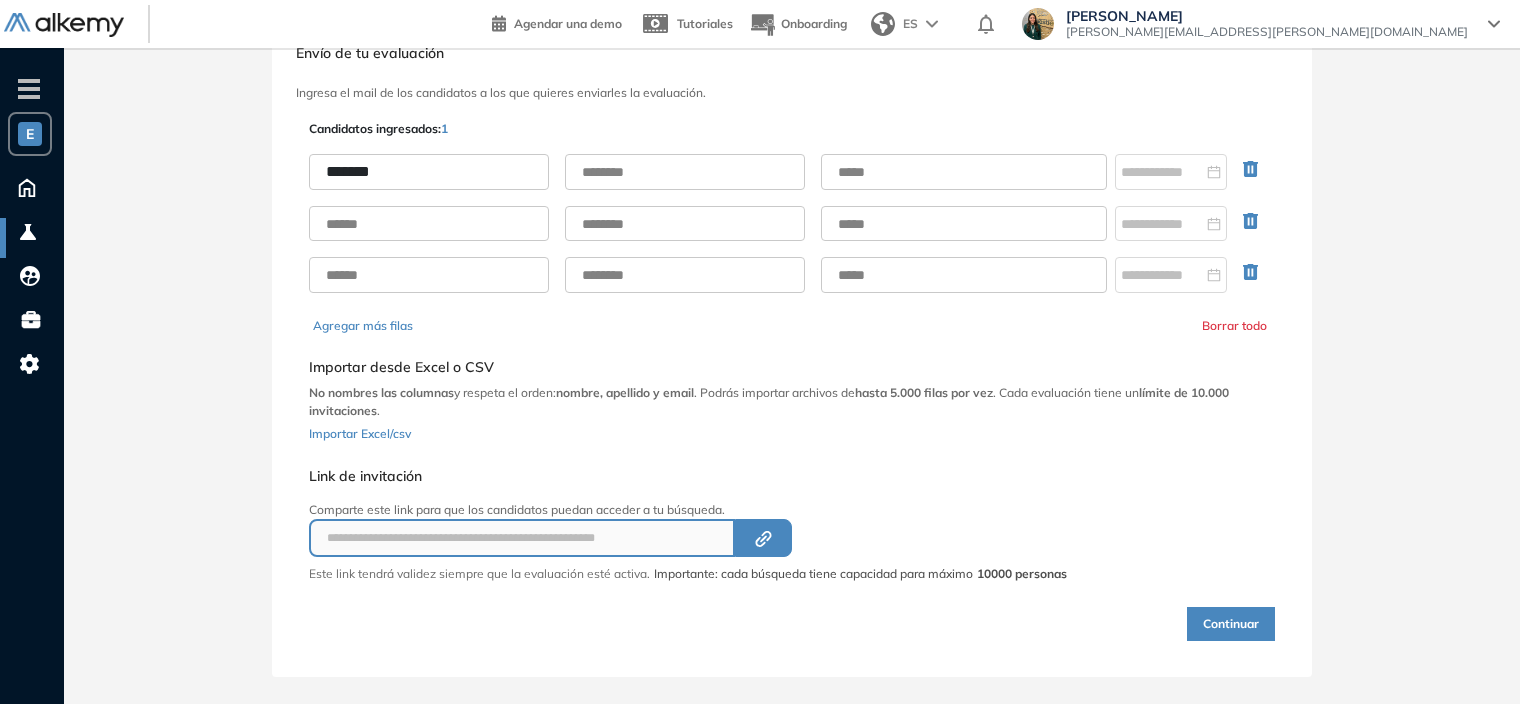 type on "*******" 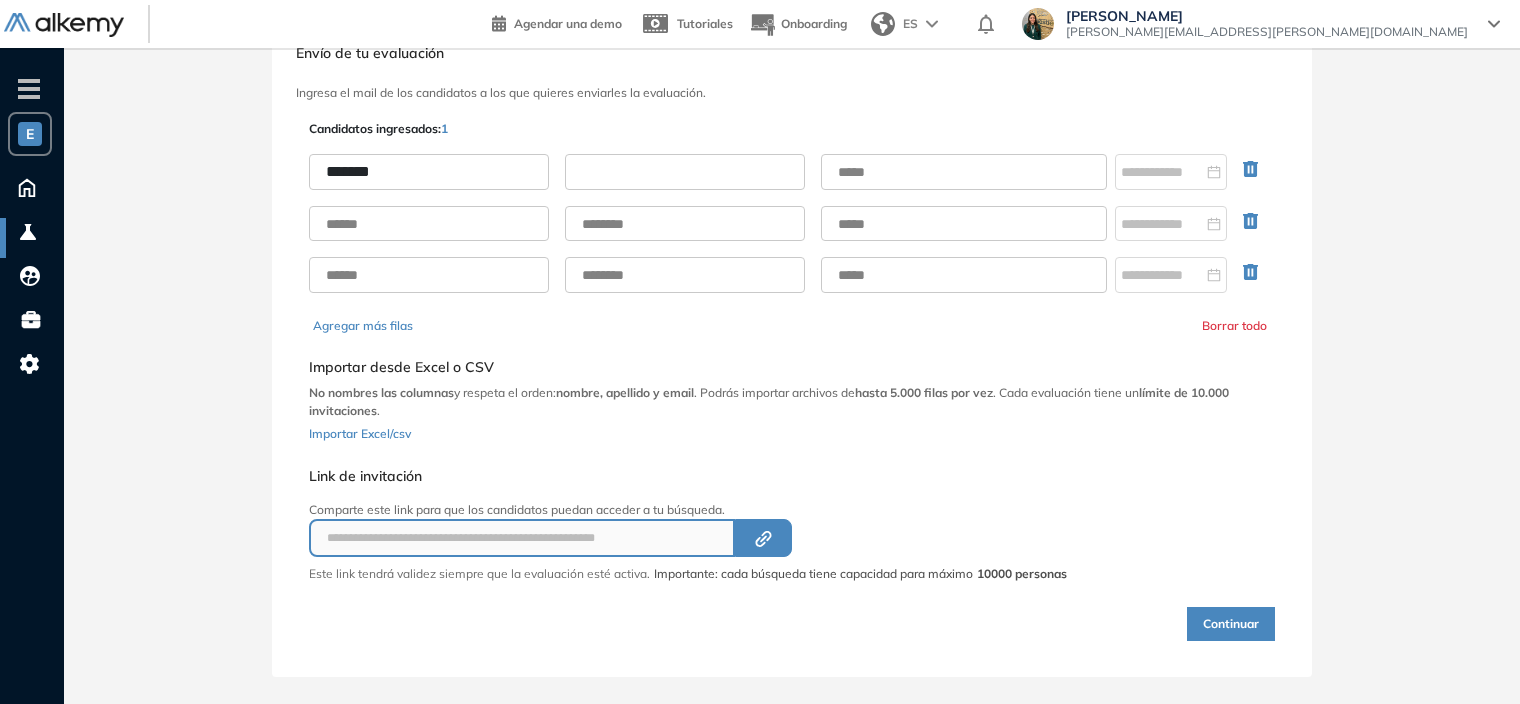 click at bounding box center [685, 172] 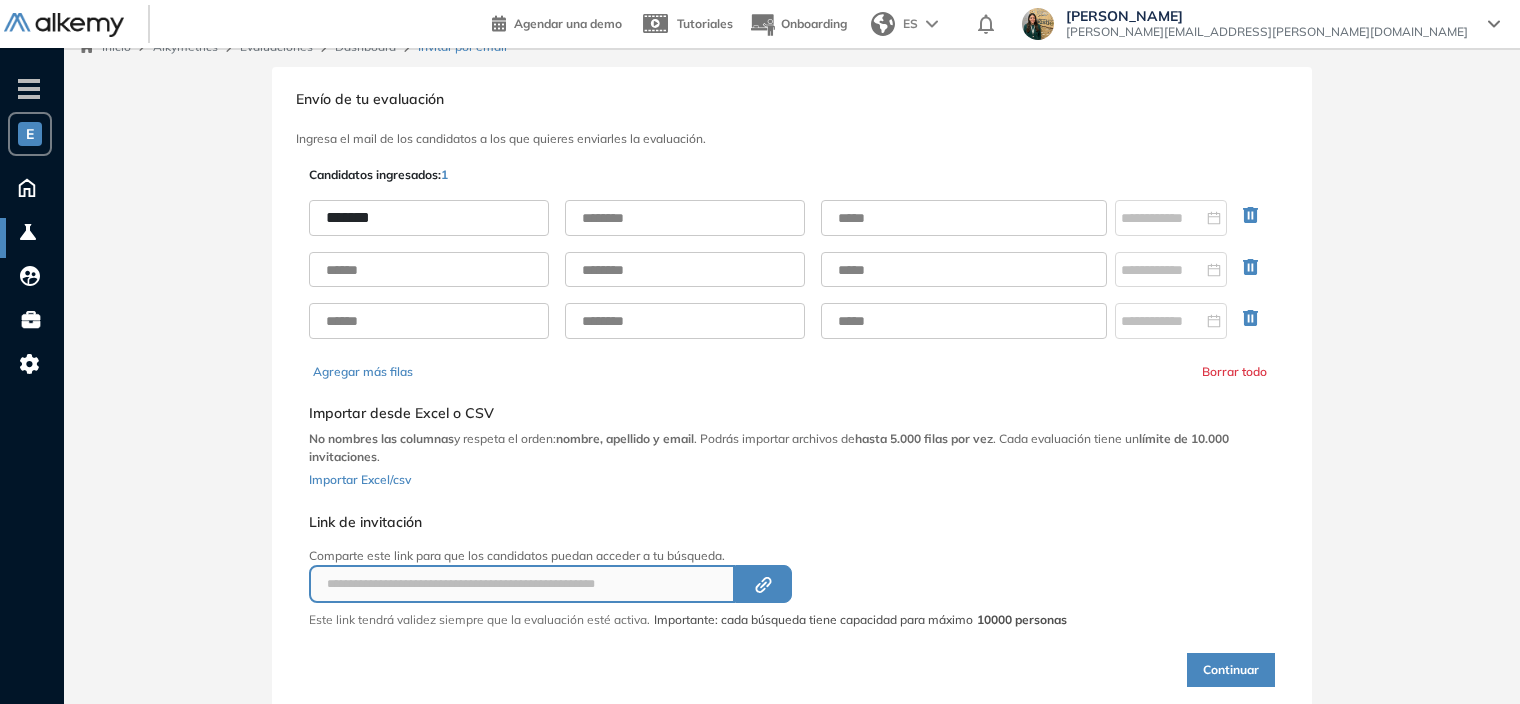 scroll, scrollTop: 0, scrollLeft: 0, axis: both 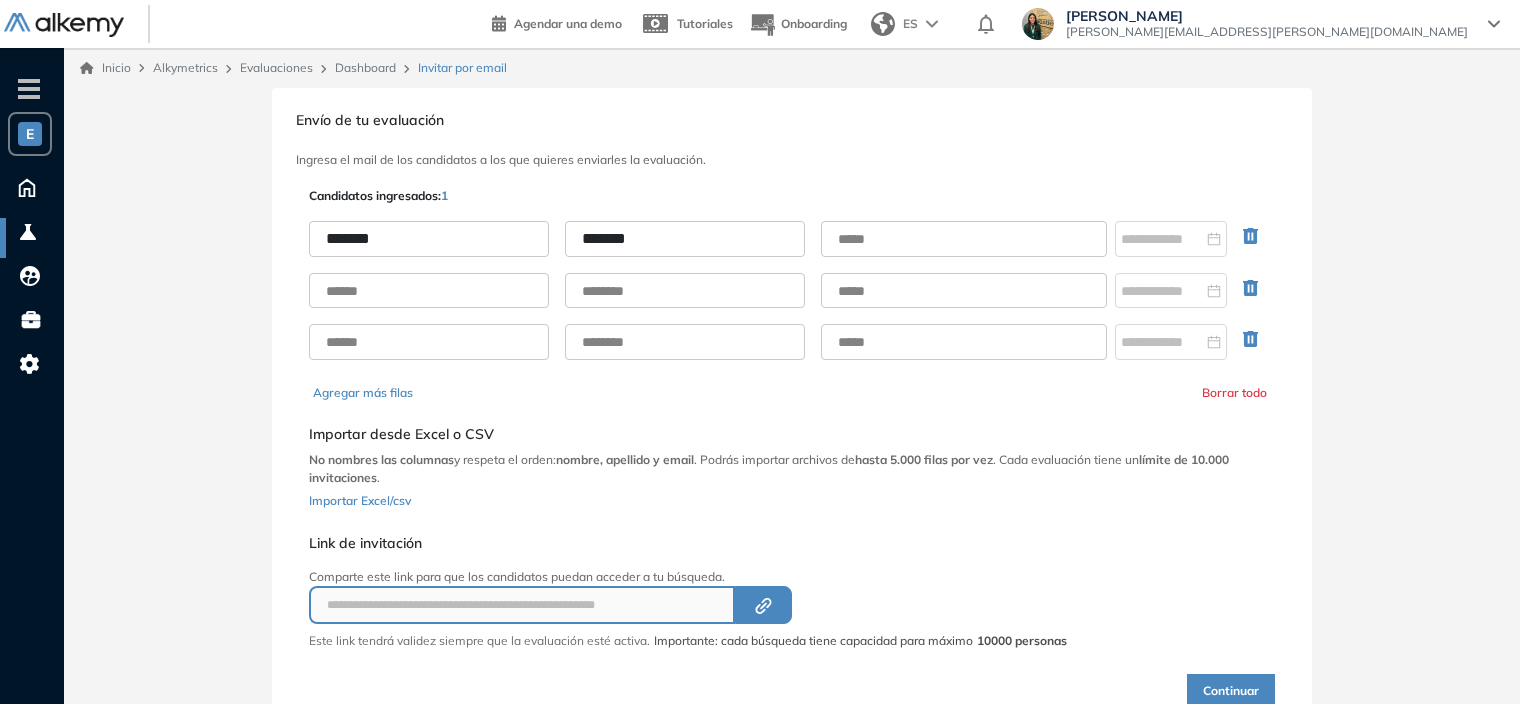 type on "*******" 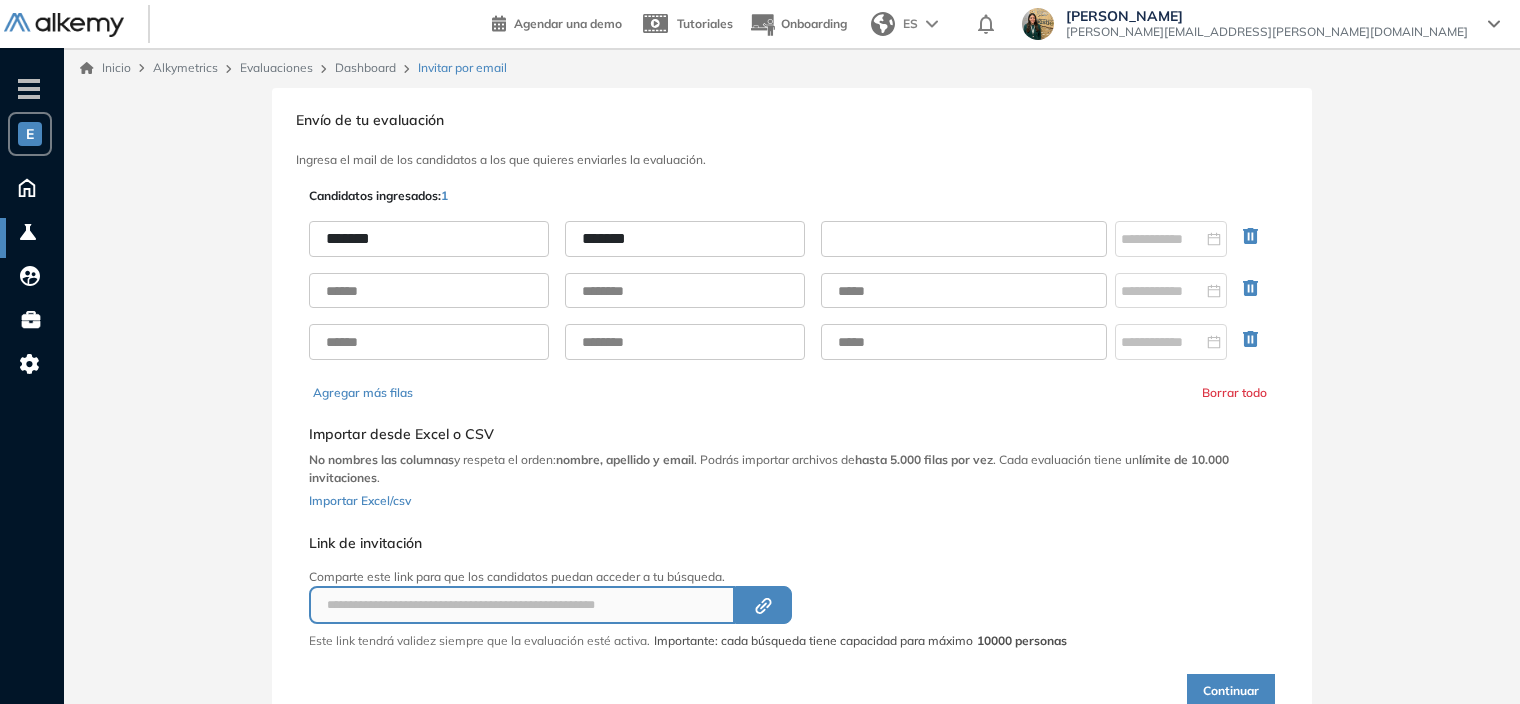 click at bounding box center (964, 239) 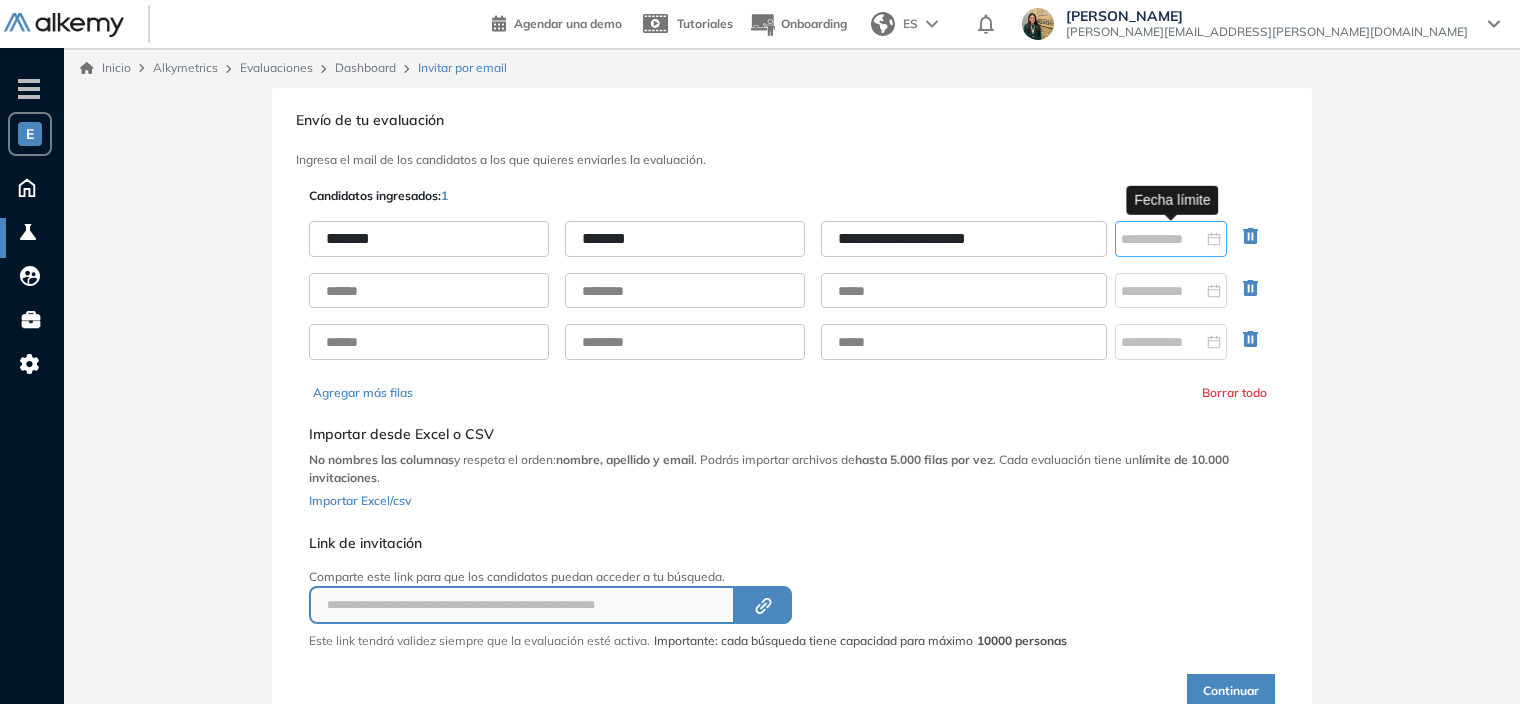 type on "**********" 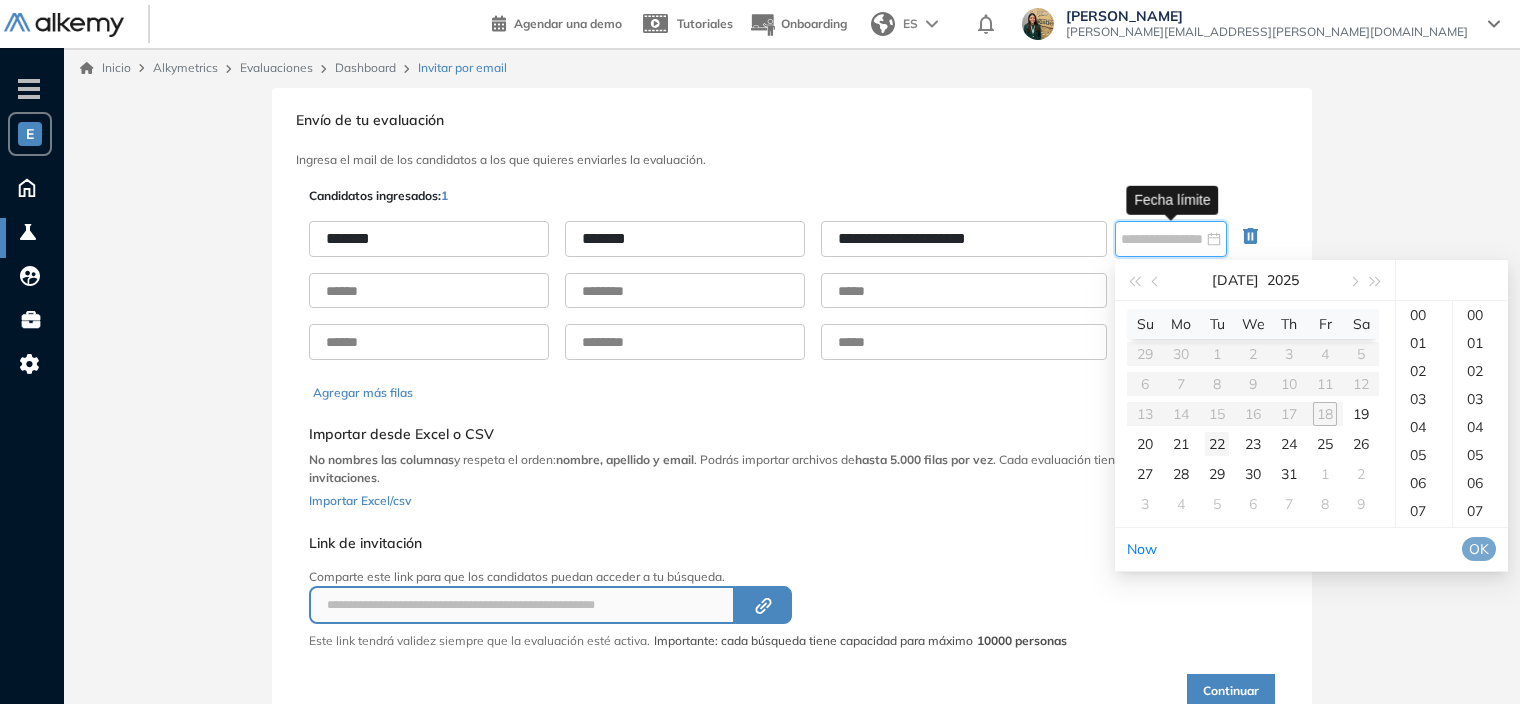 click on "22" at bounding box center (1217, 444) 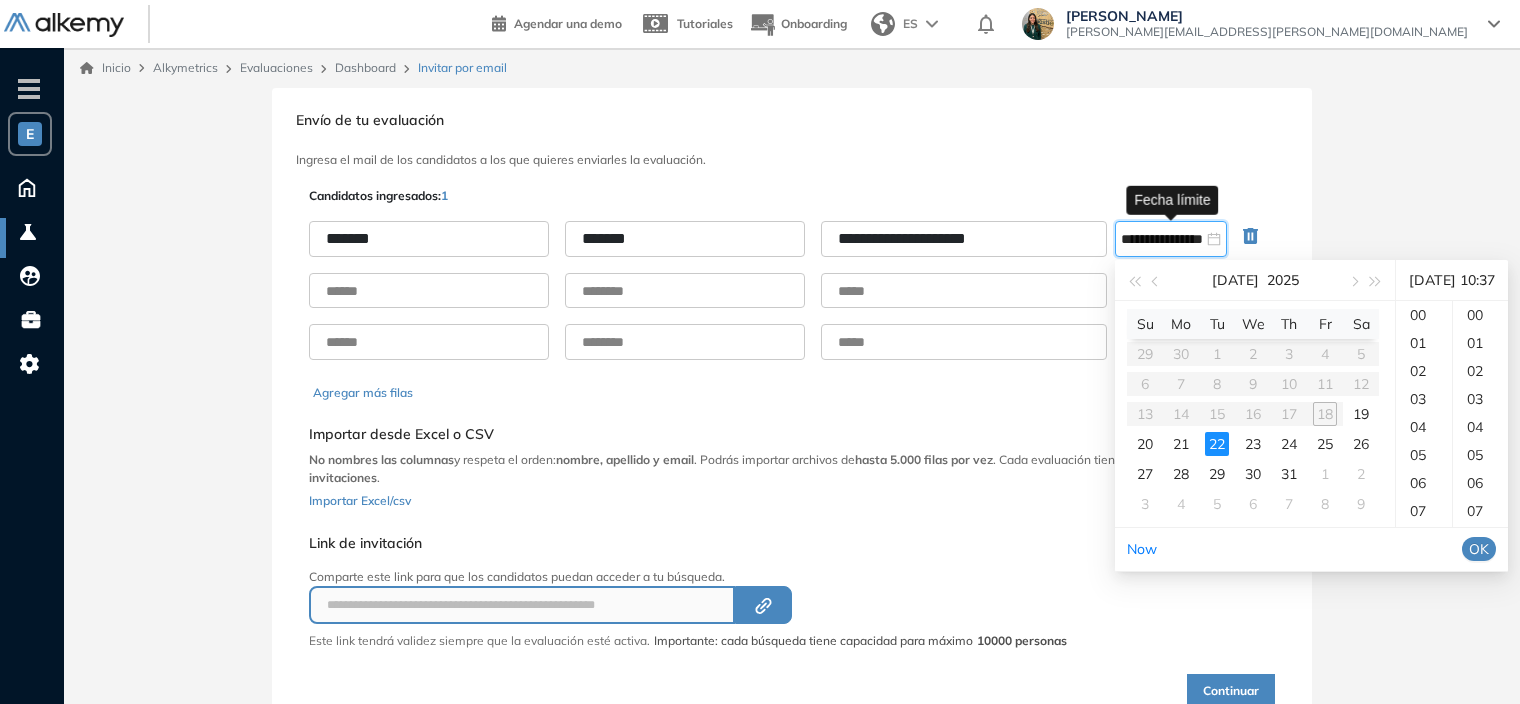 scroll, scrollTop: 280, scrollLeft: 0, axis: vertical 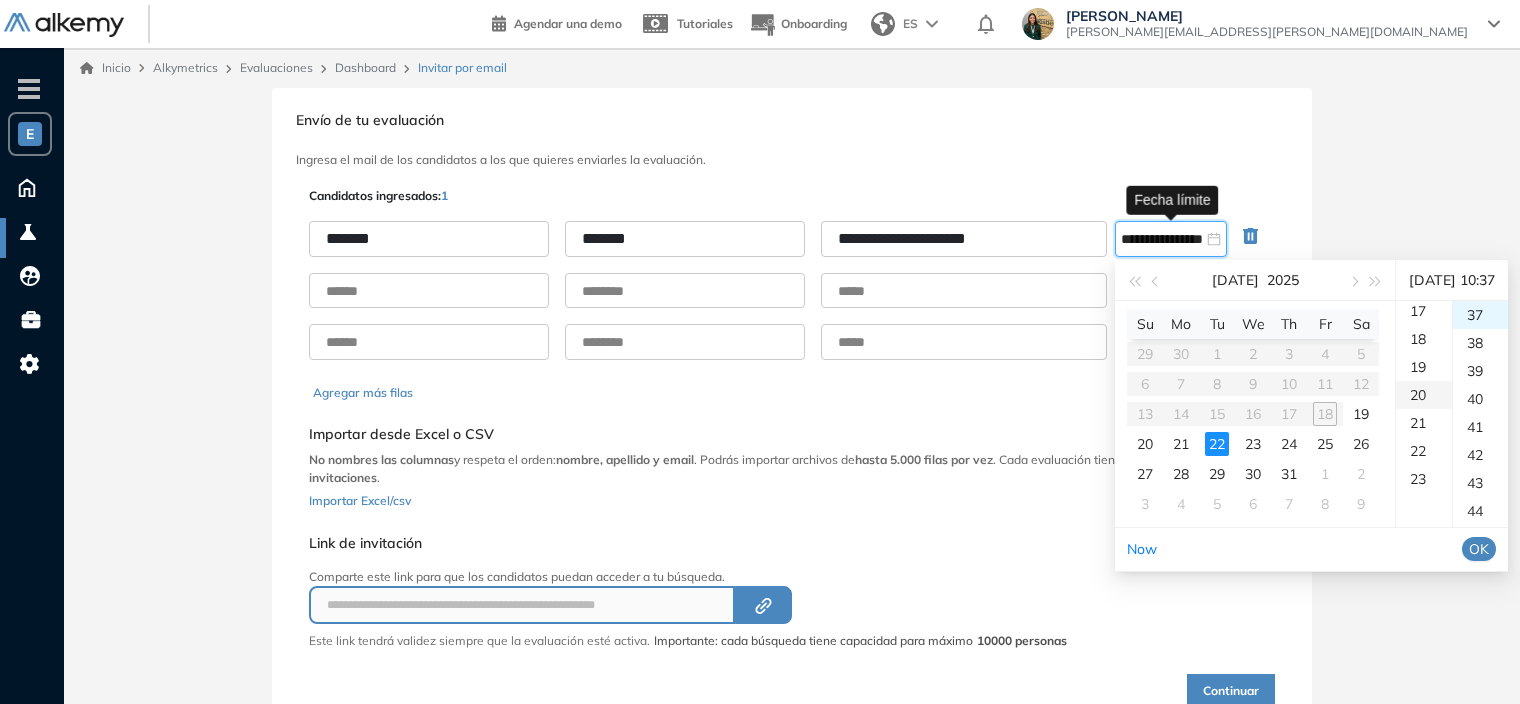 click on "20" at bounding box center [1424, 395] 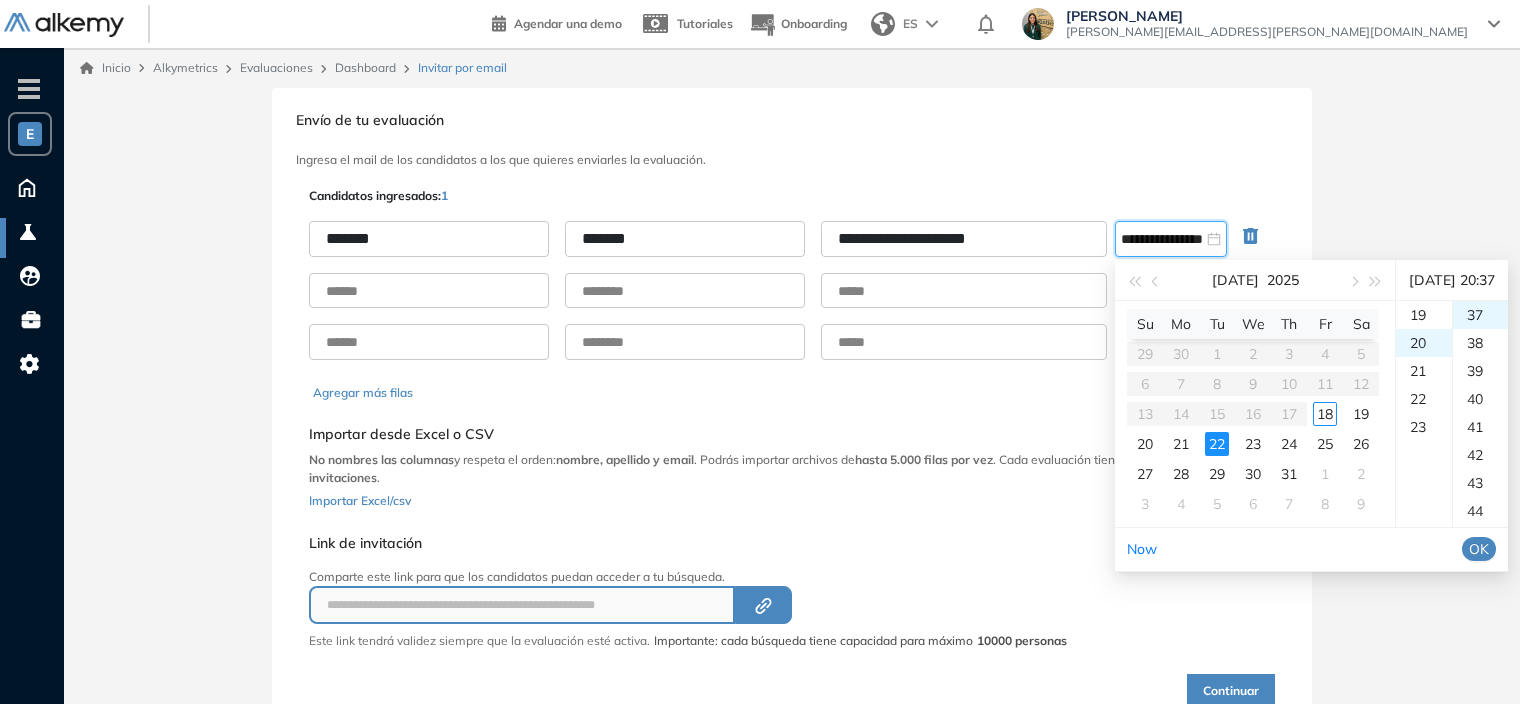 scroll, scrollTop: 560, scrollLeft: 0, axis: vertical 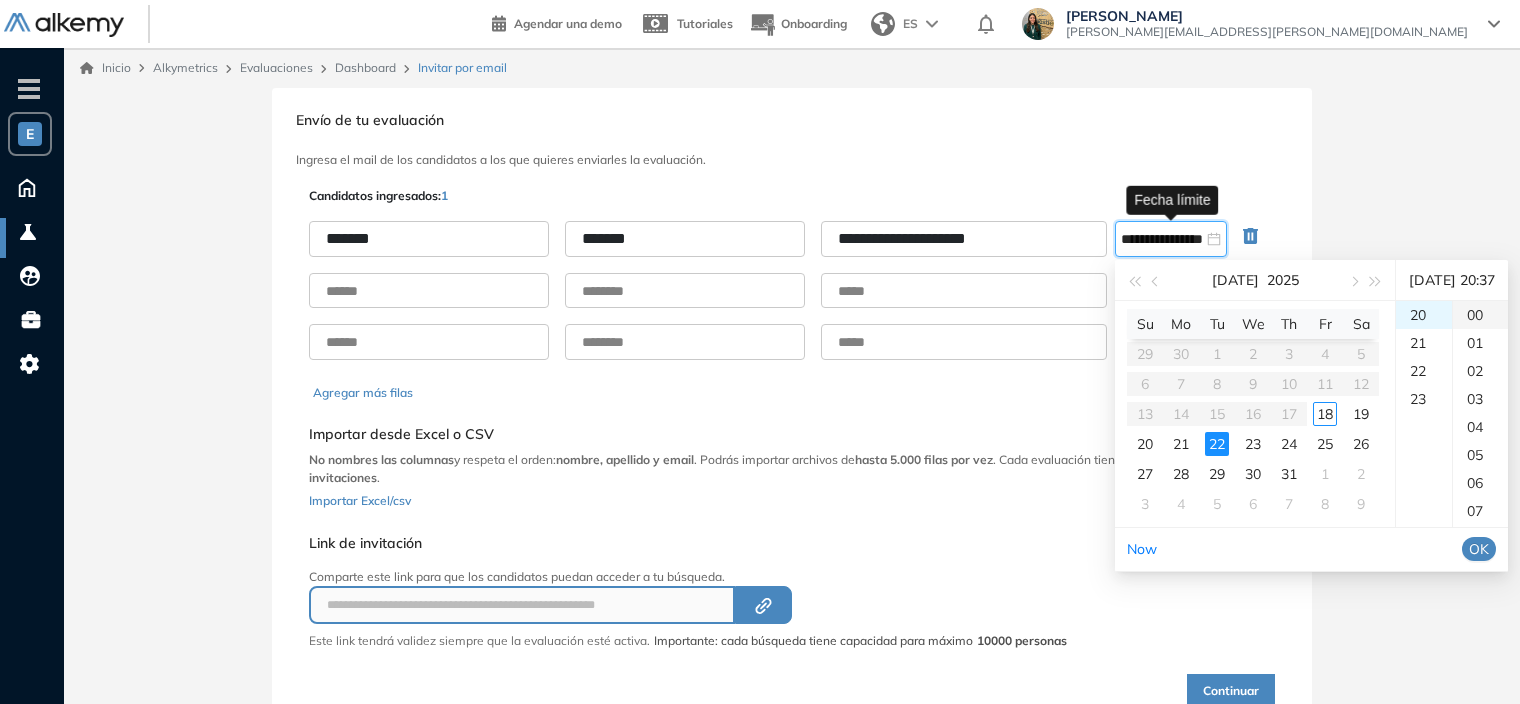 click on "00" at bounding box center (1480, 315) 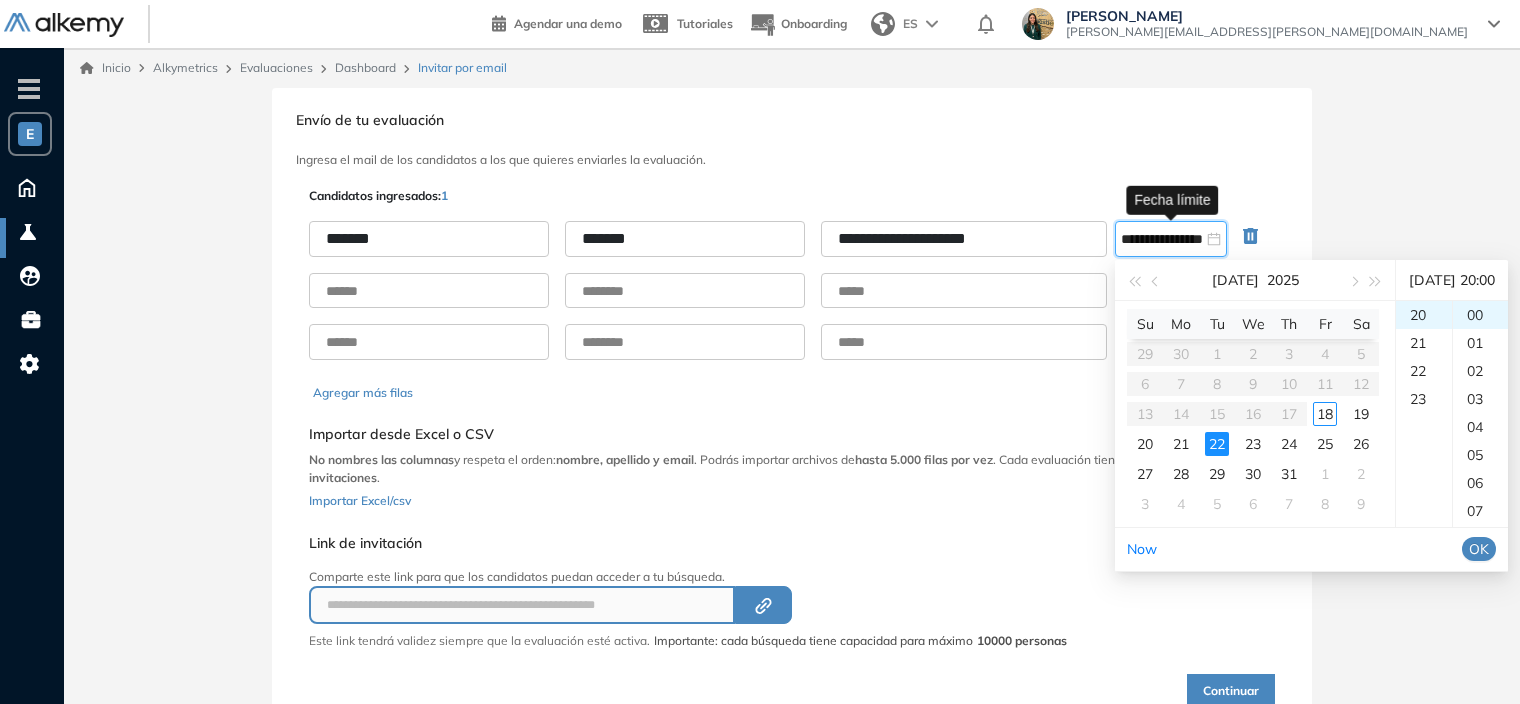click on "OK" at bounding box center (1479, 549) 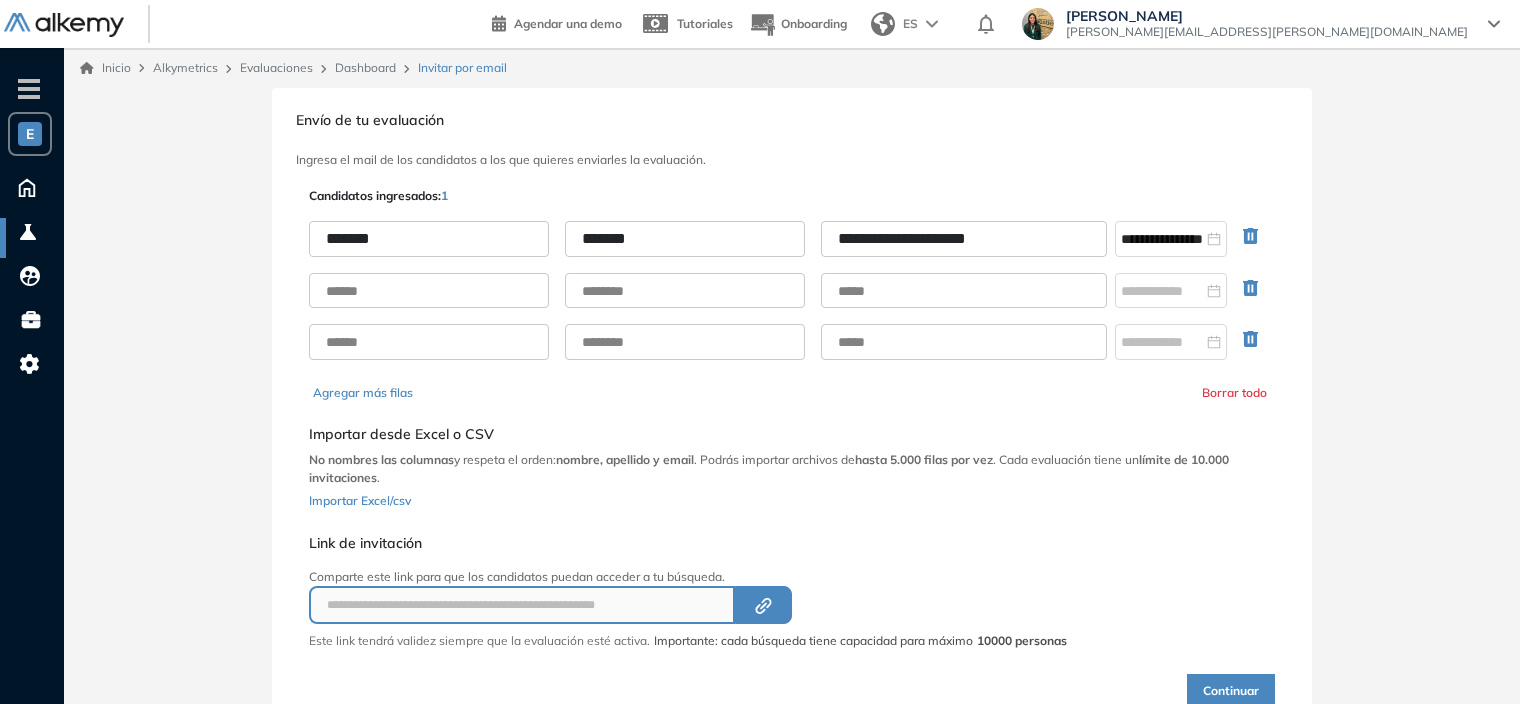 click on "Continuar" at bounding box center (1231, 691) 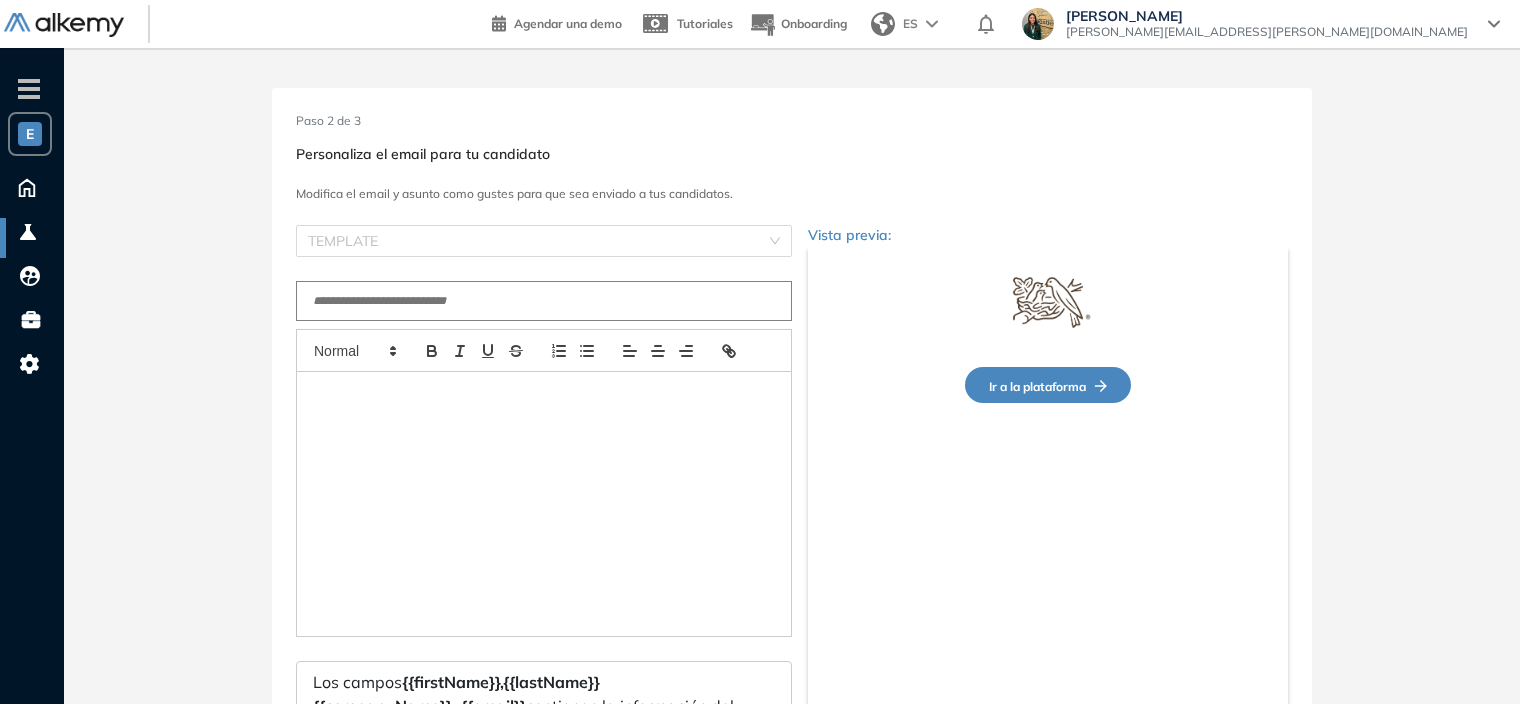 type on "**********" 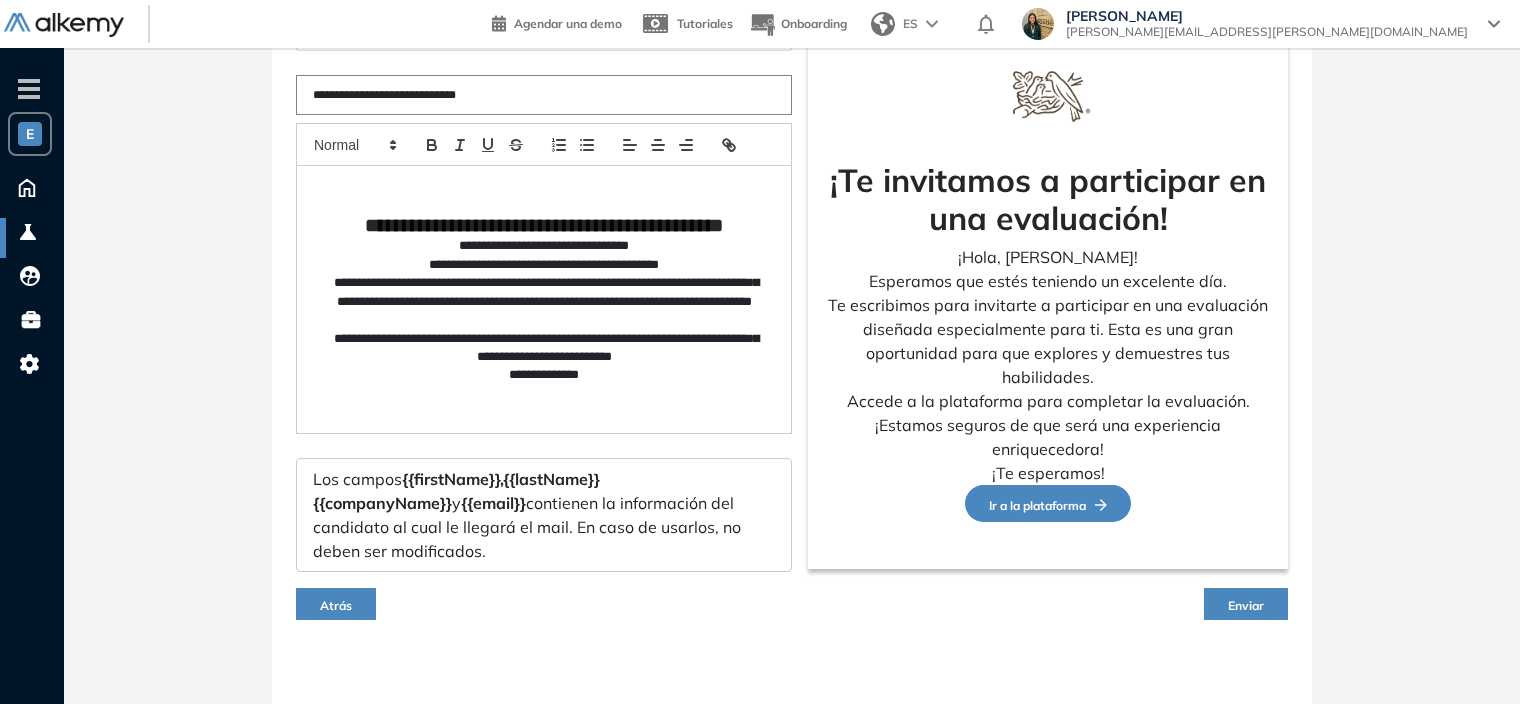 scroll, scrollTop: 215, scrollLeft: 0, axis: vertical 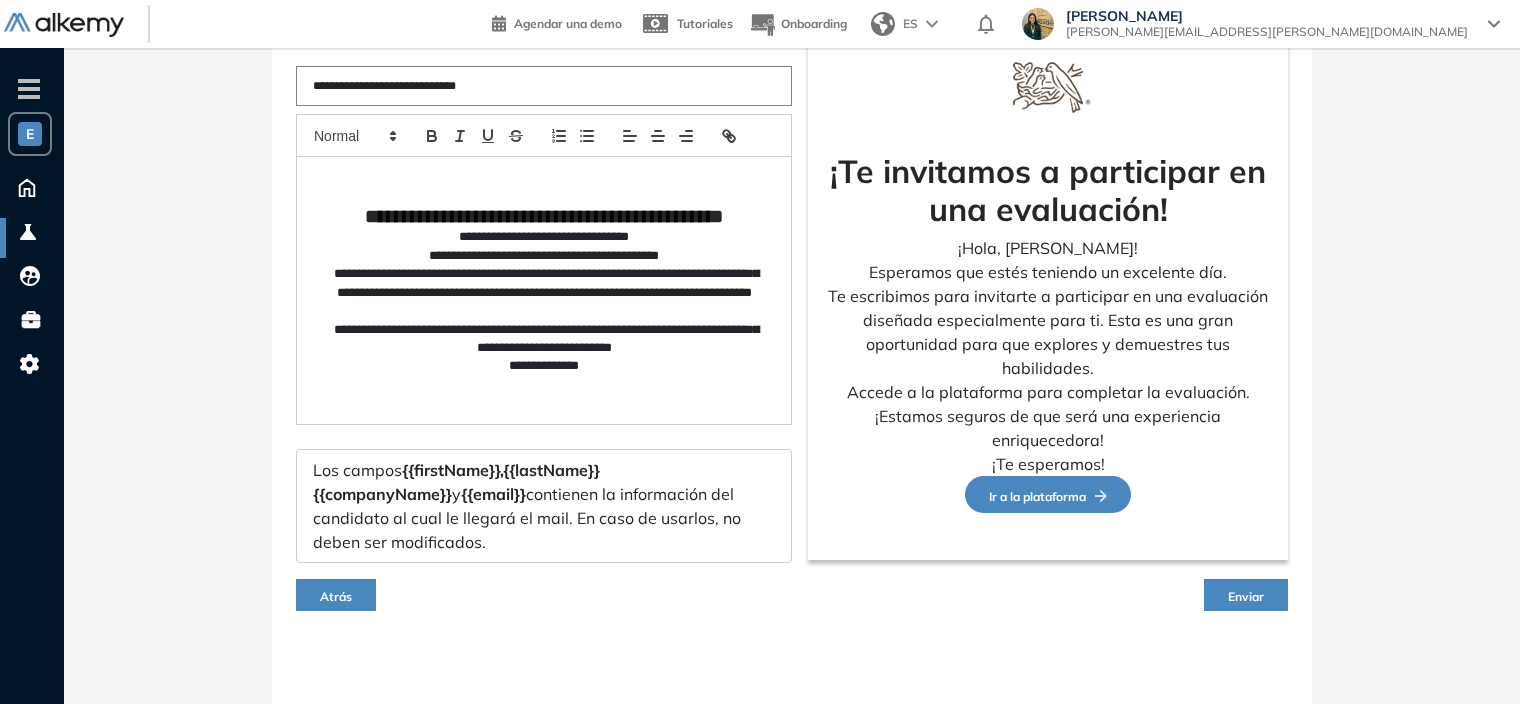 click on "Enviar" at bounding box center (1246, 596) 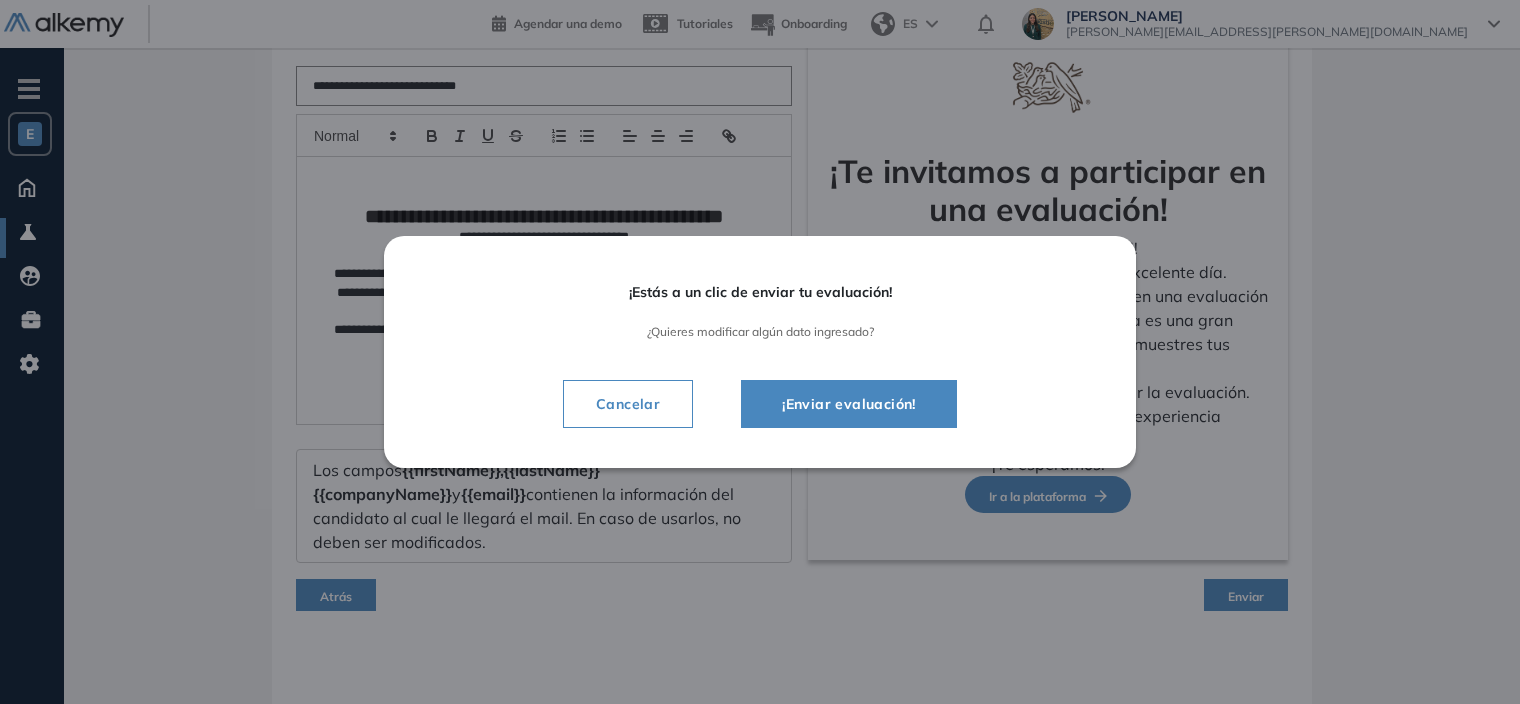 click on "¡Enviar evaluación!" at bounding box center (849, 404) 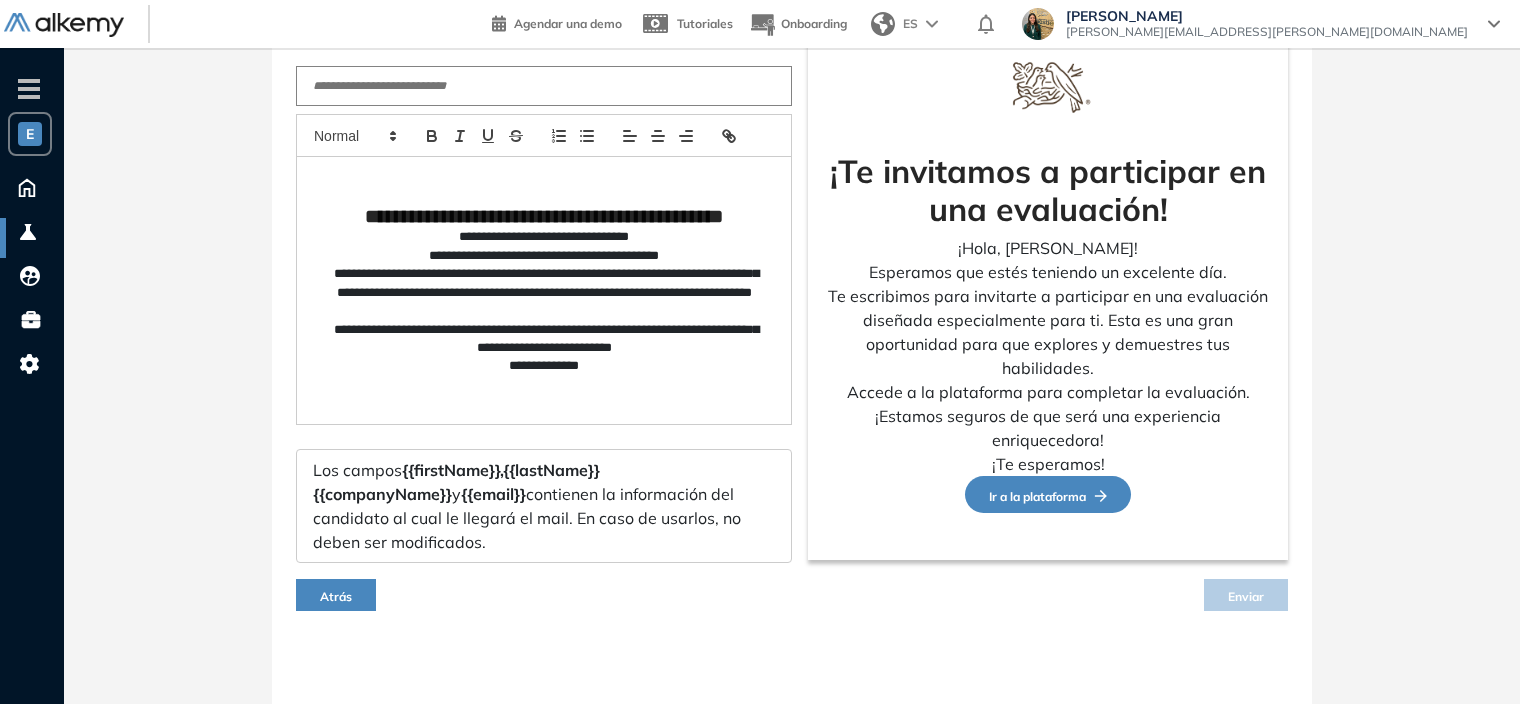 scroll, scrollTop: 178, scrollLeft: 0, axis: vertical 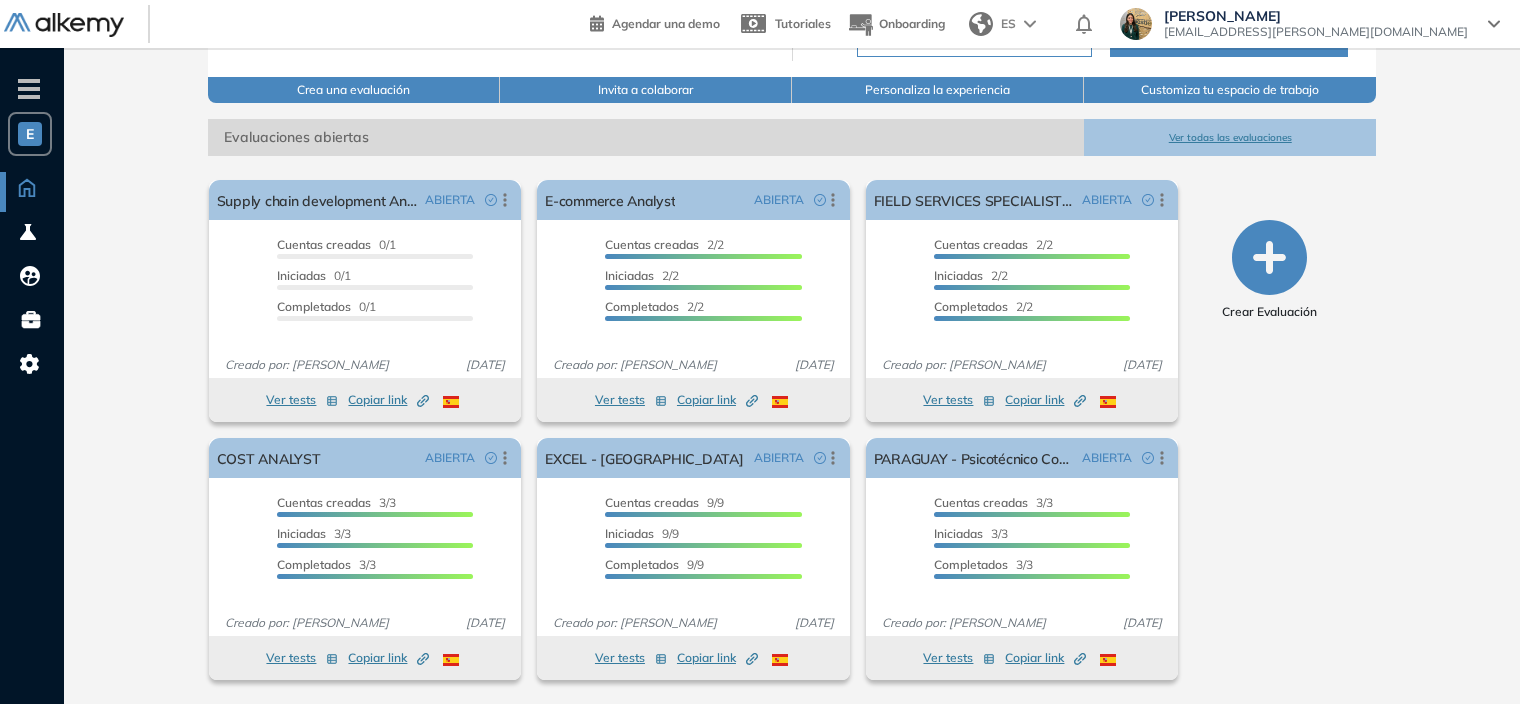 click on "Ver todas las evaluaciones" at bounding box center [1230, 137] 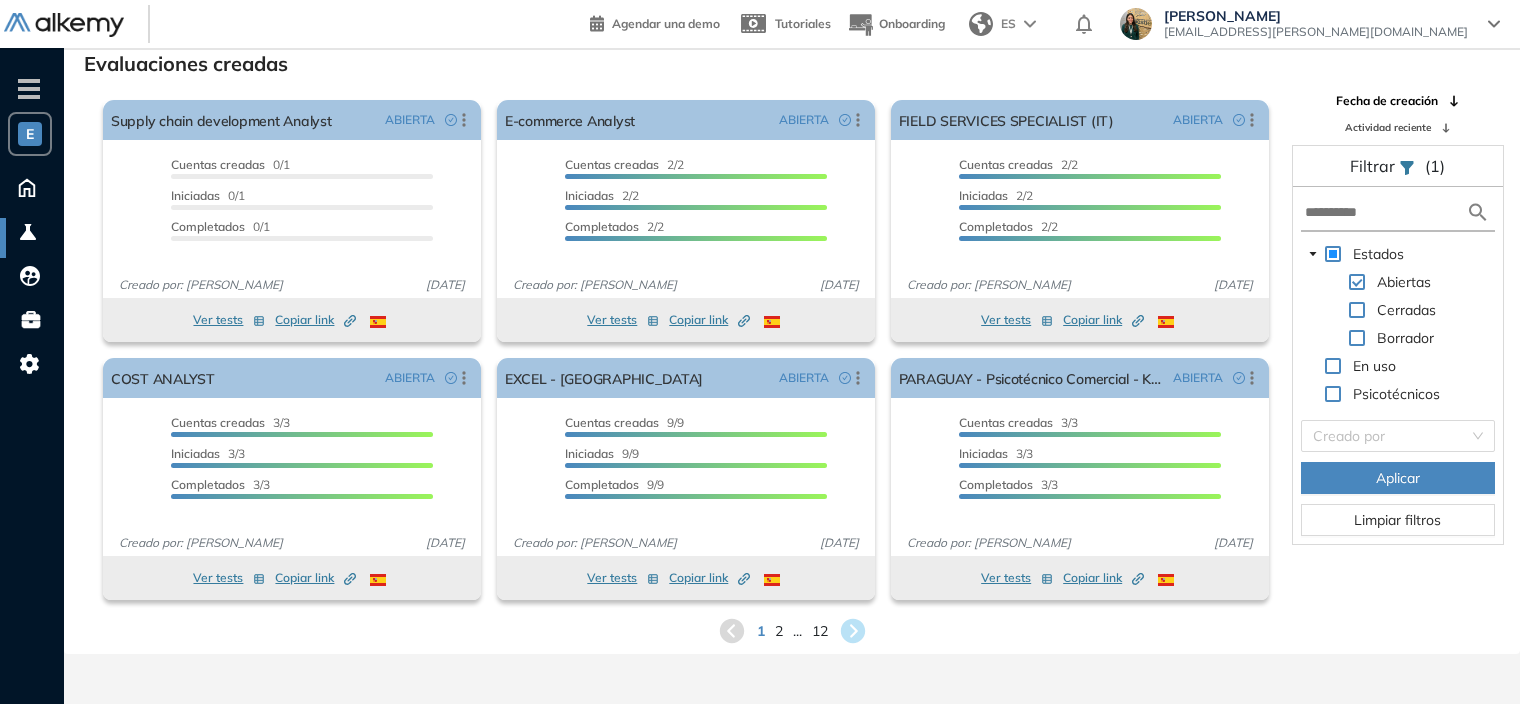 click on "2" at bounding box center (779, 631) 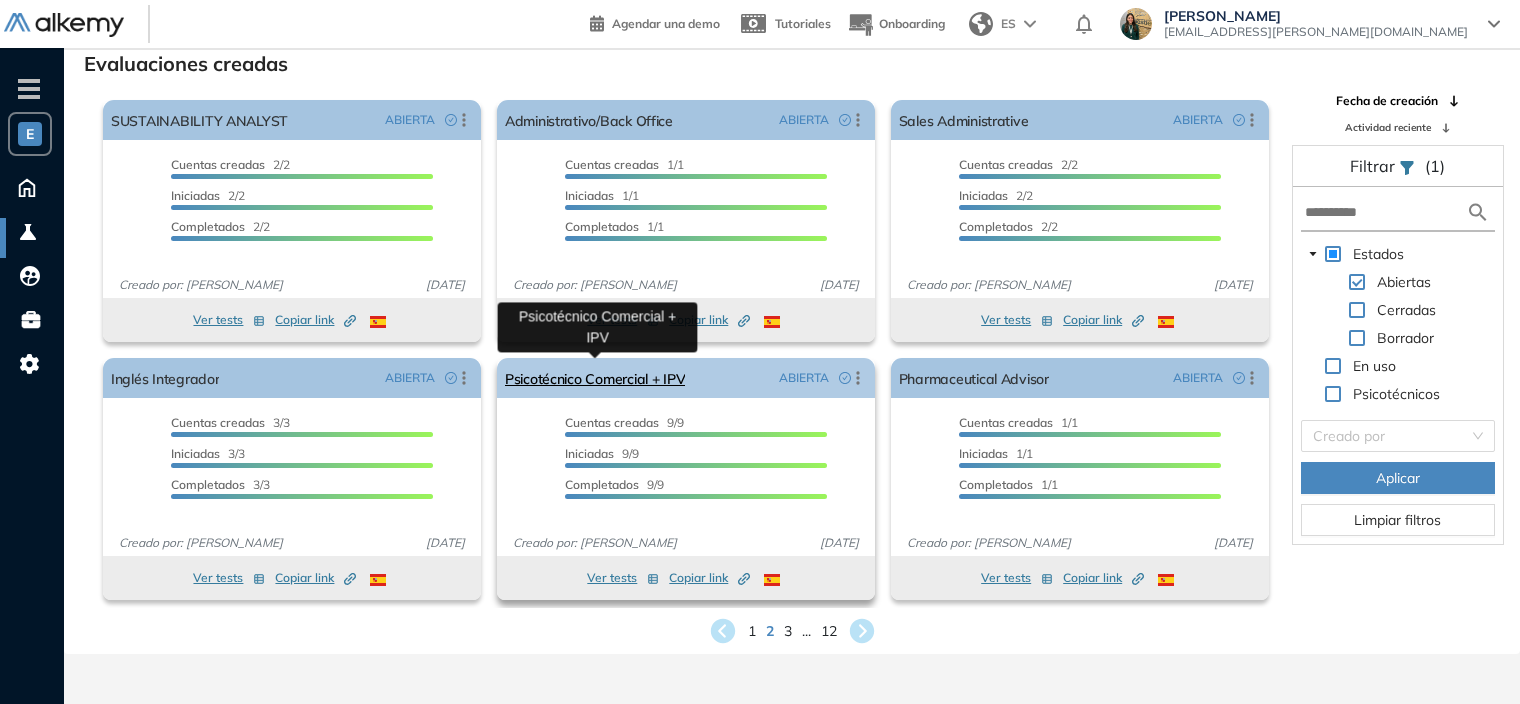 click on "Psicotécnico Comercial + IPV" at bounding box center [595, 378] 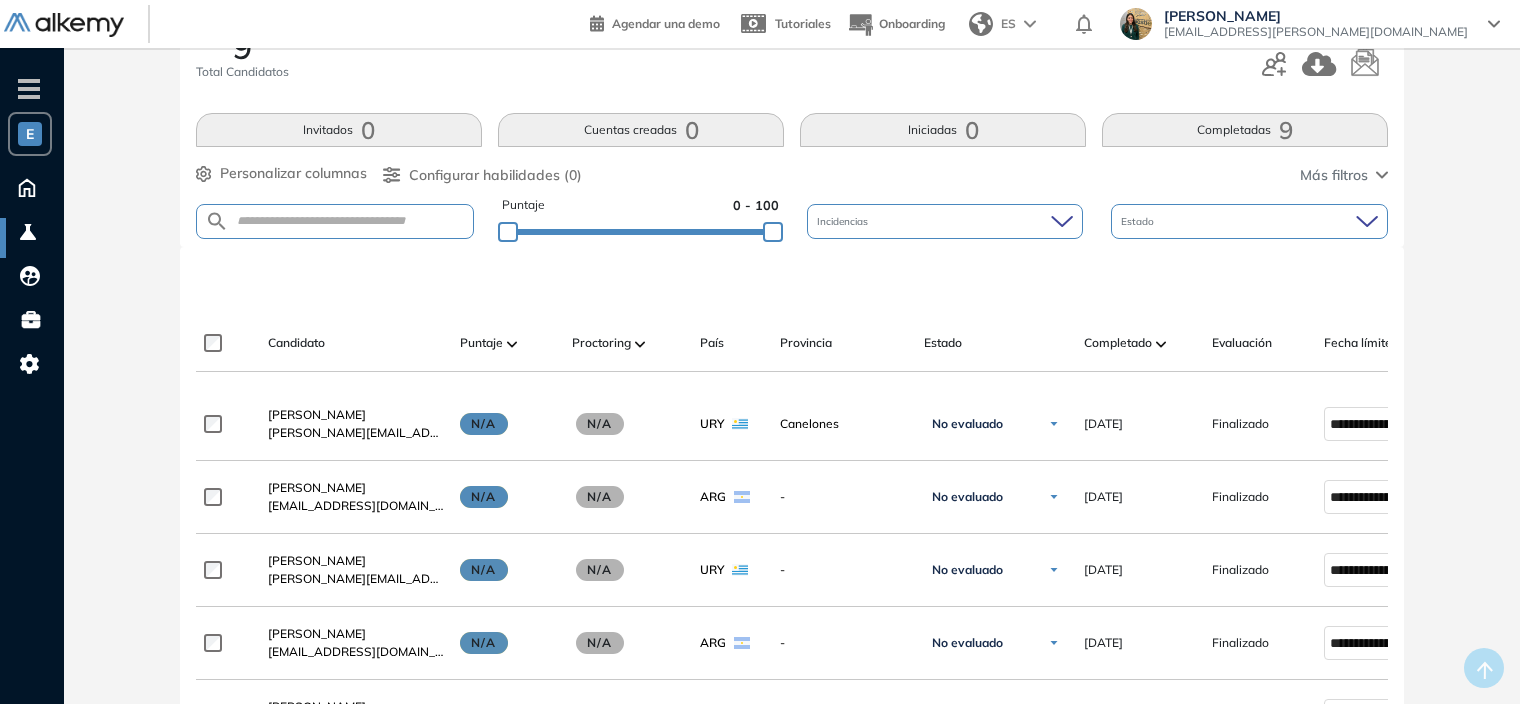 scroll, scrollTop: 0, scrollLeft: 0, axis: both 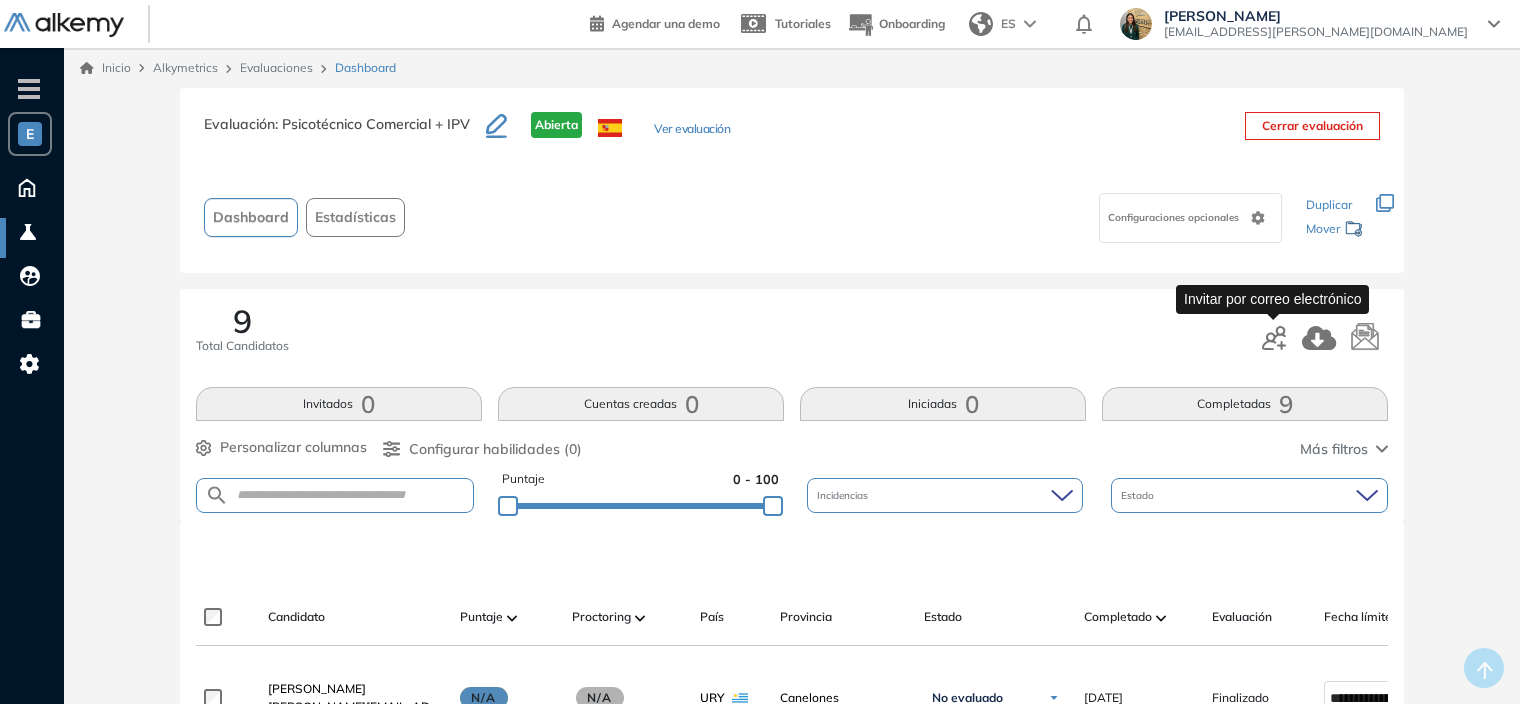 click 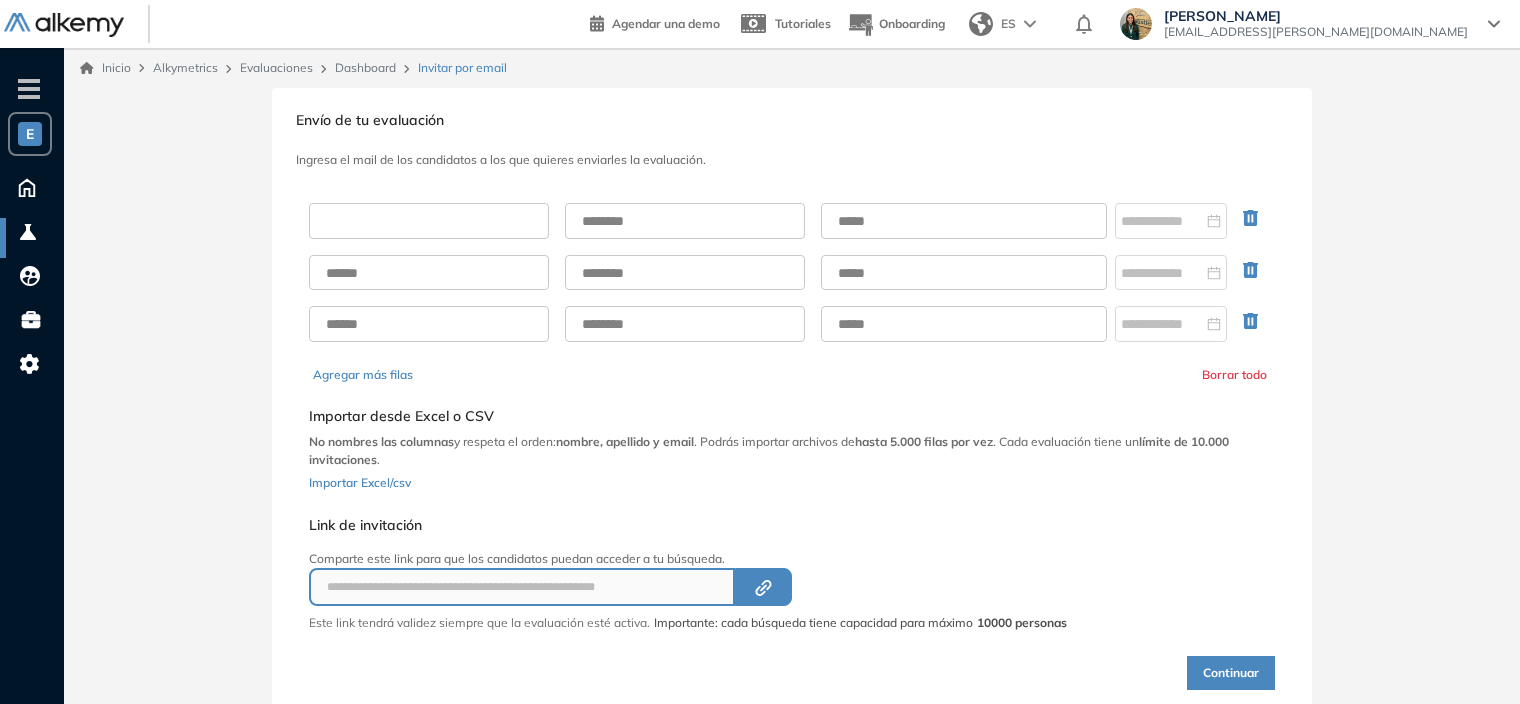click at bounding box center (429, 221) 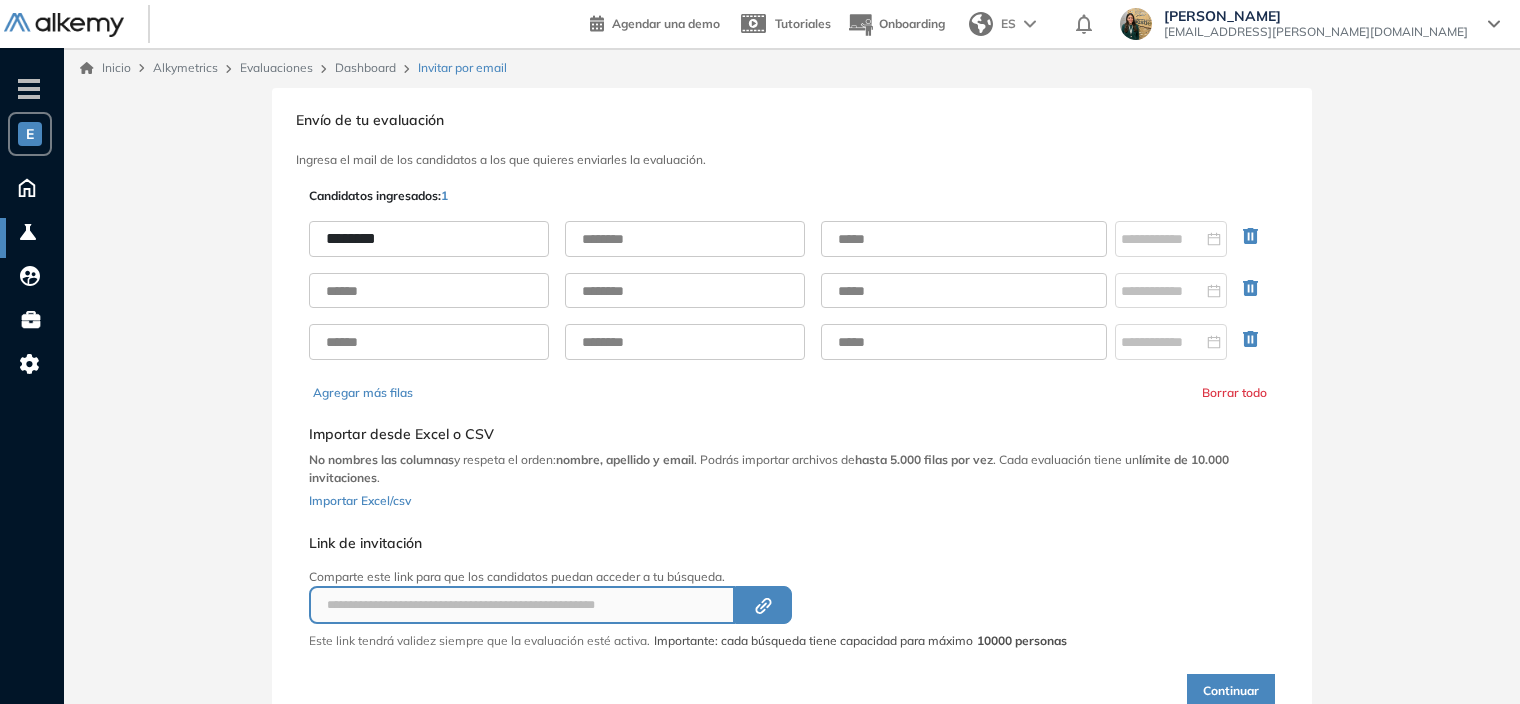 type on "********" 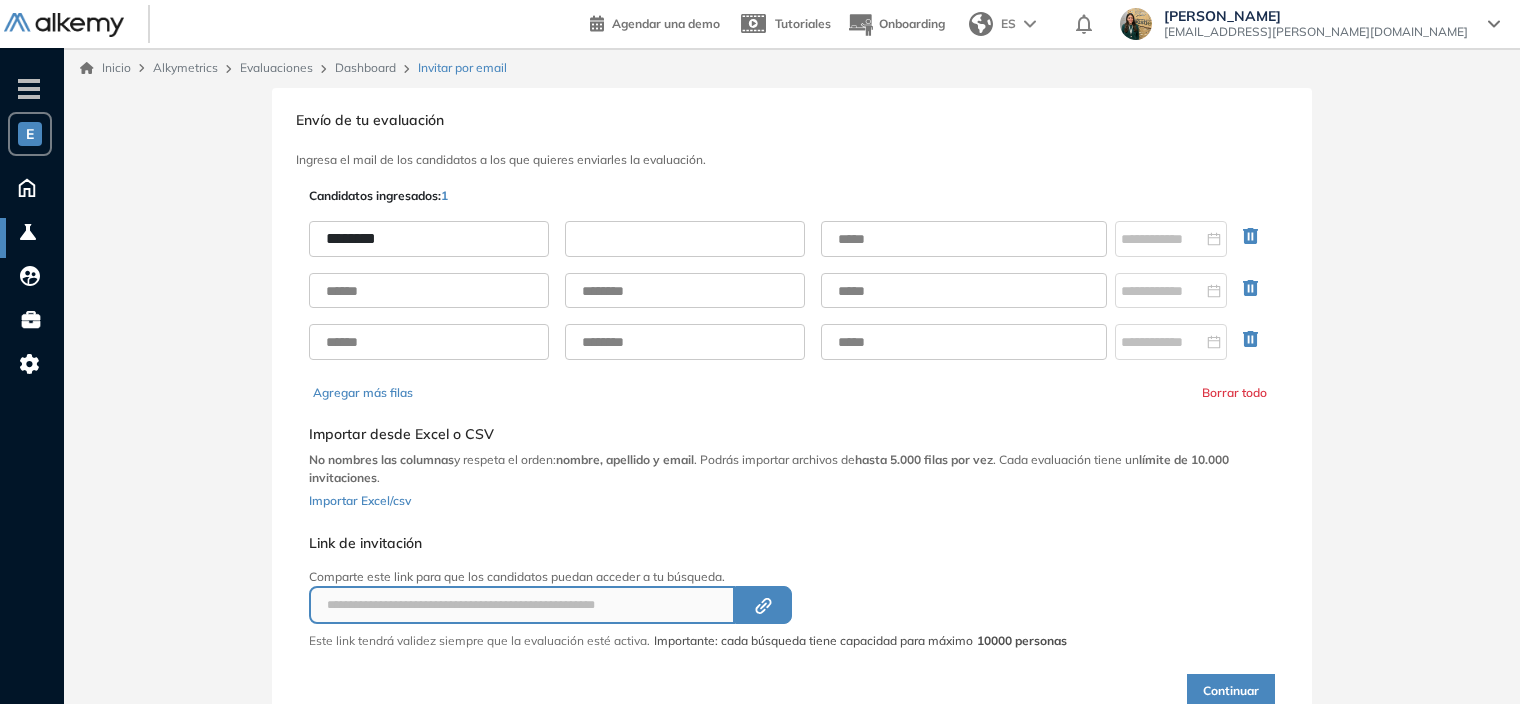 click at bounding box center (685, 239) 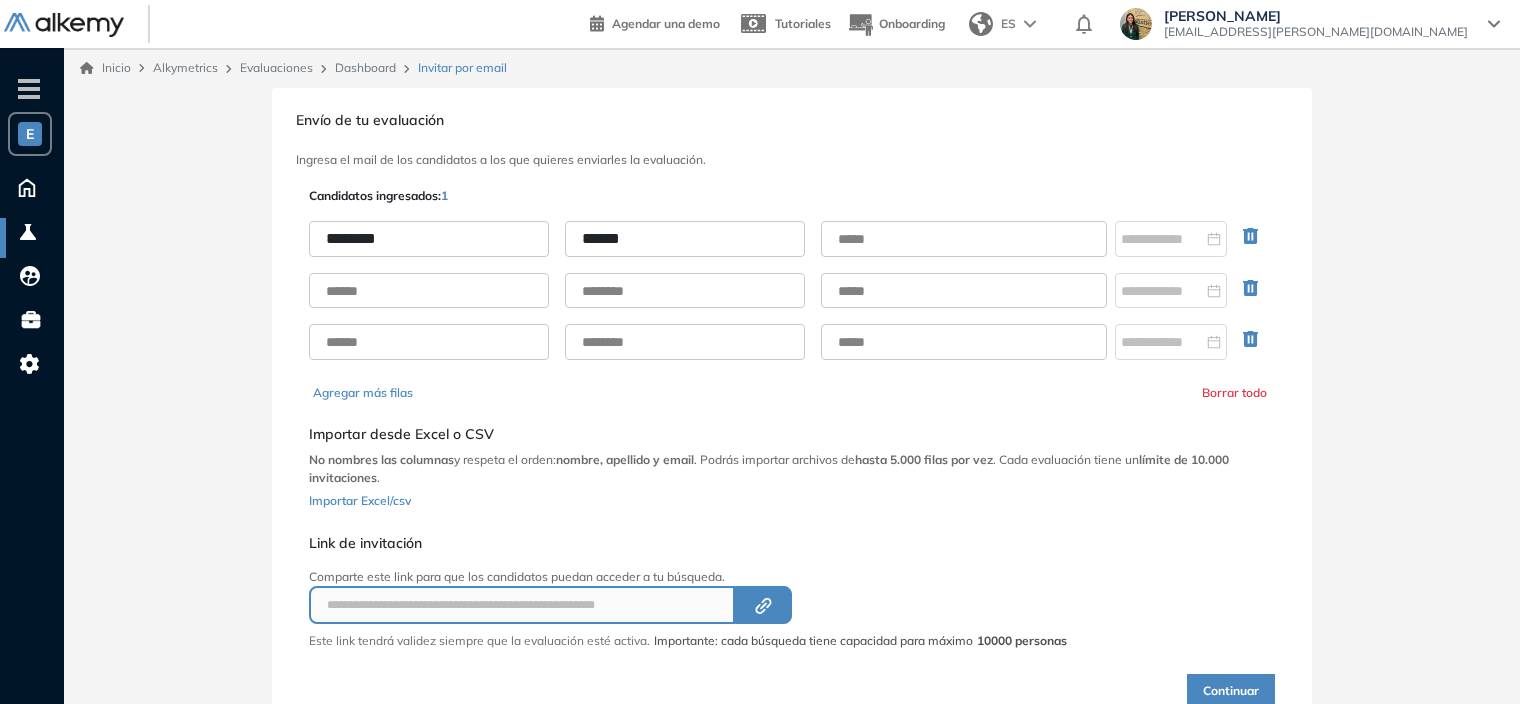 type on "******" 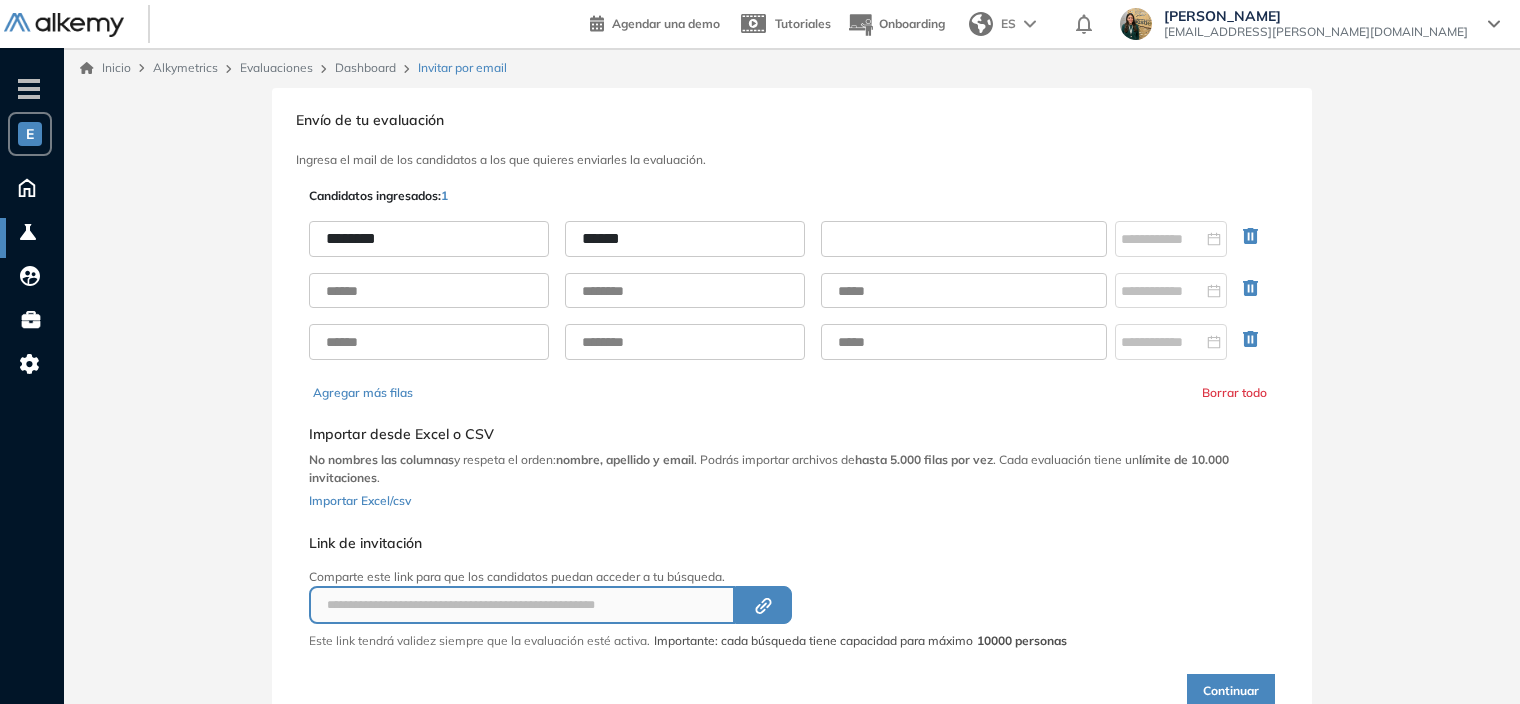 click at bounding box center [964, 239] 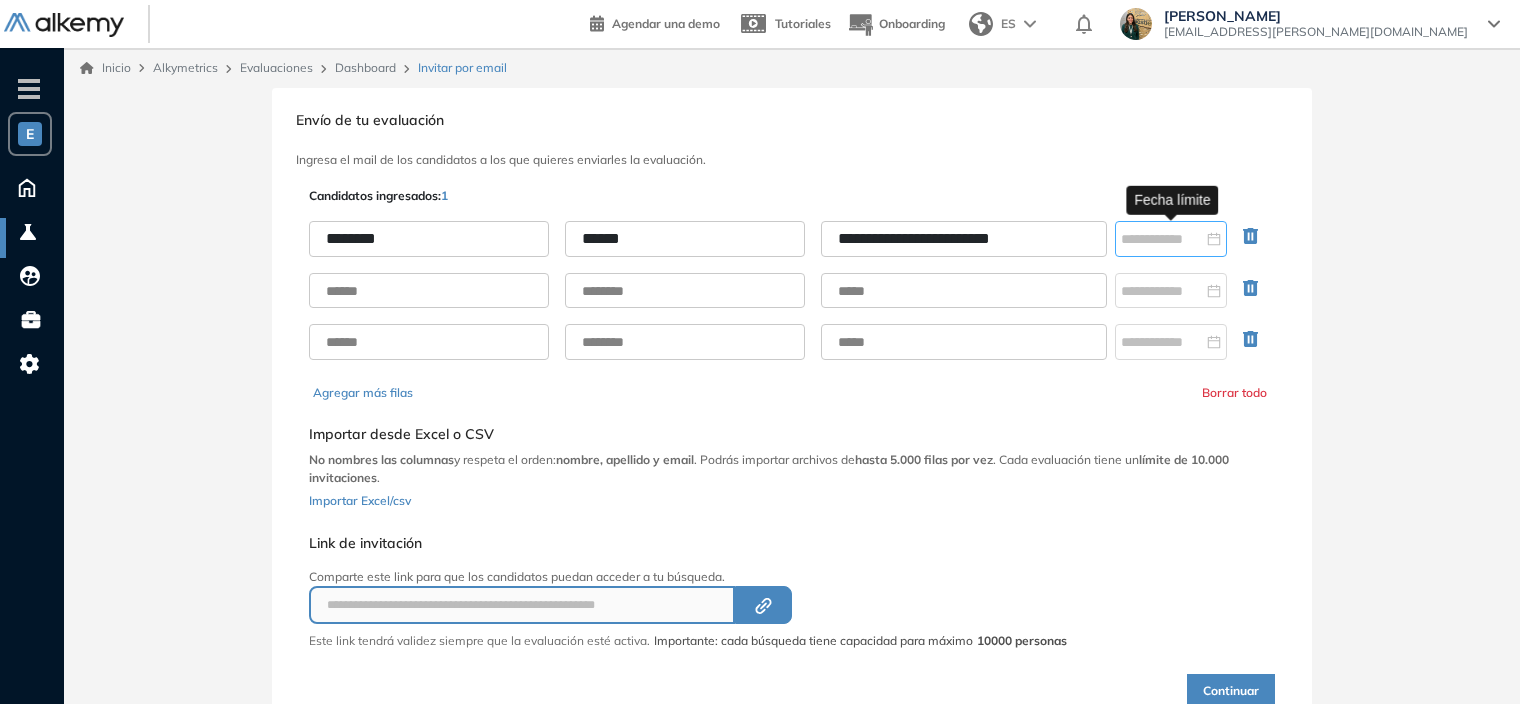 type on "**********" 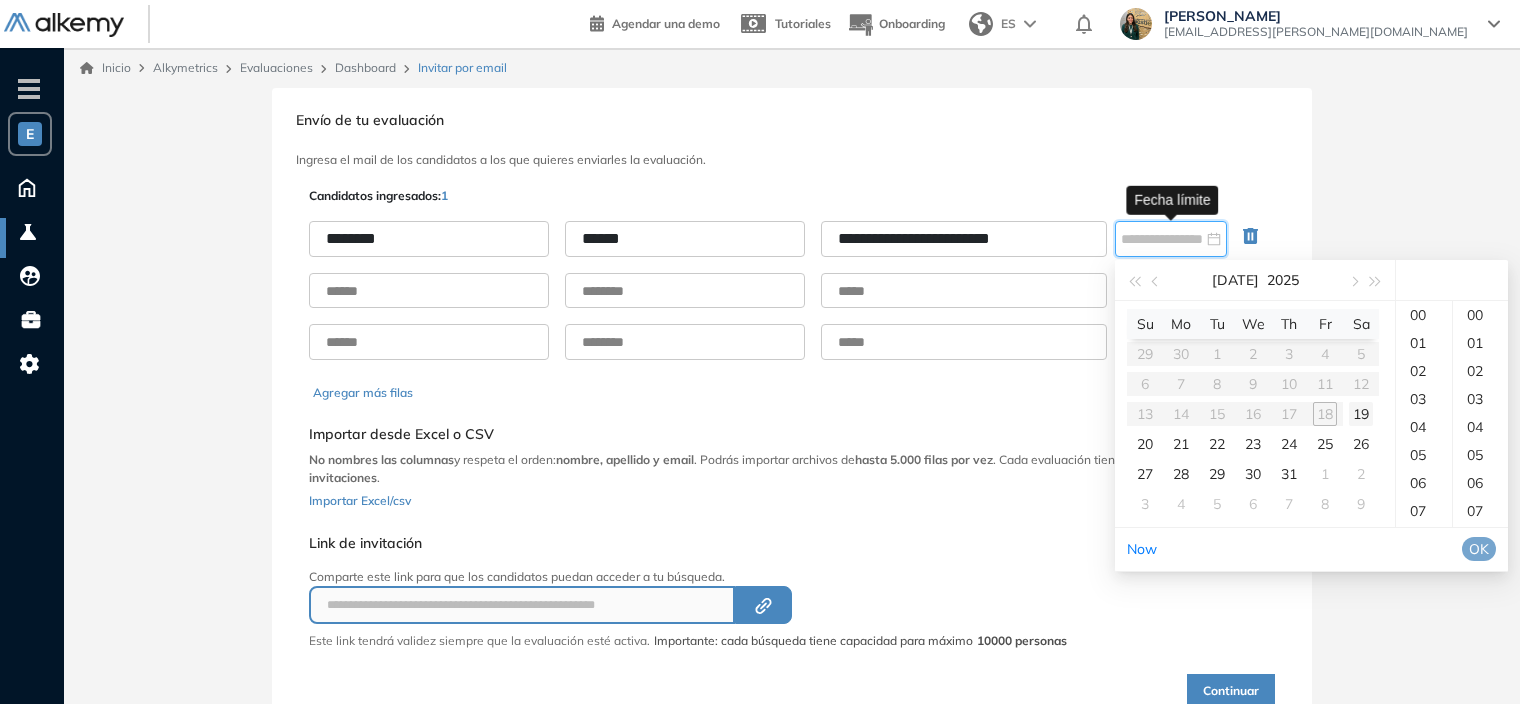 type on "**********" 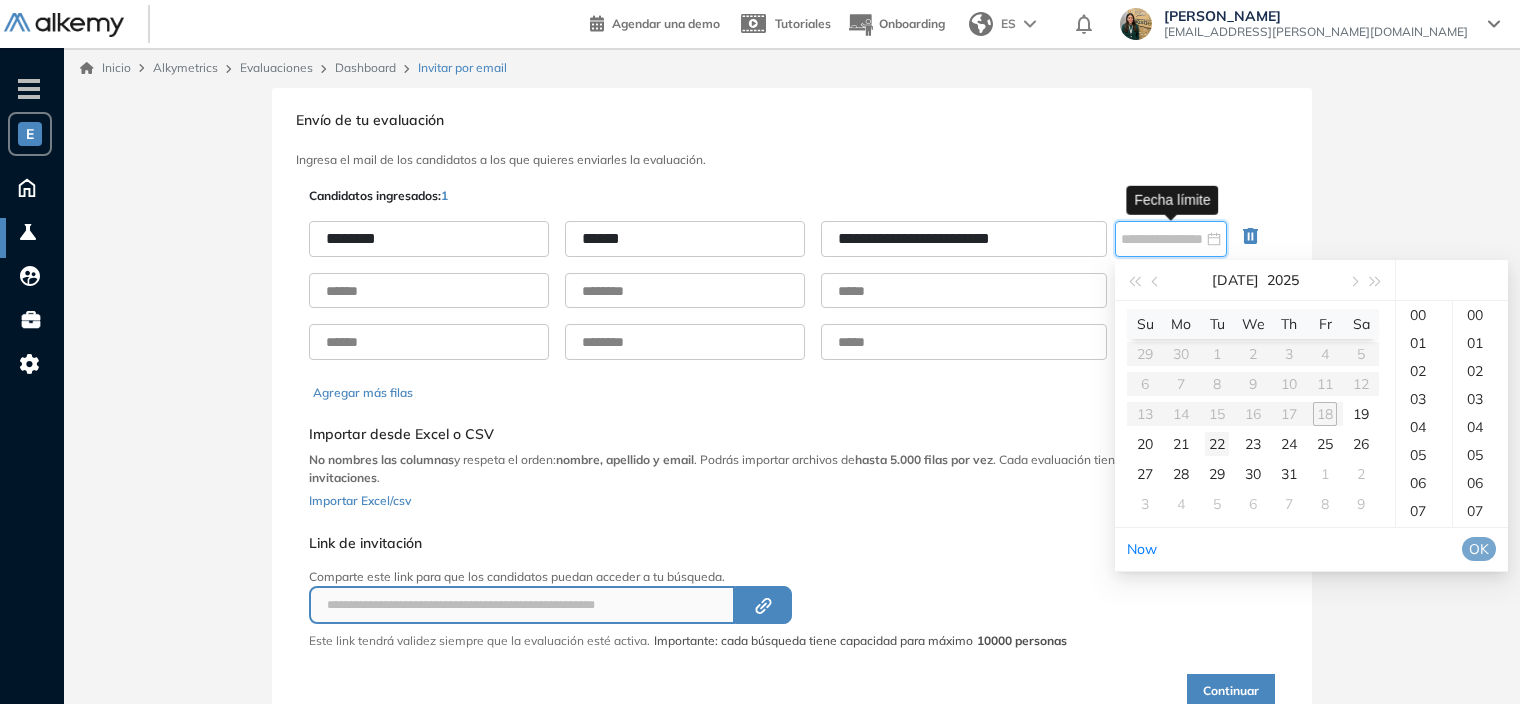 click on "22" at bounding box center (1217, 444) 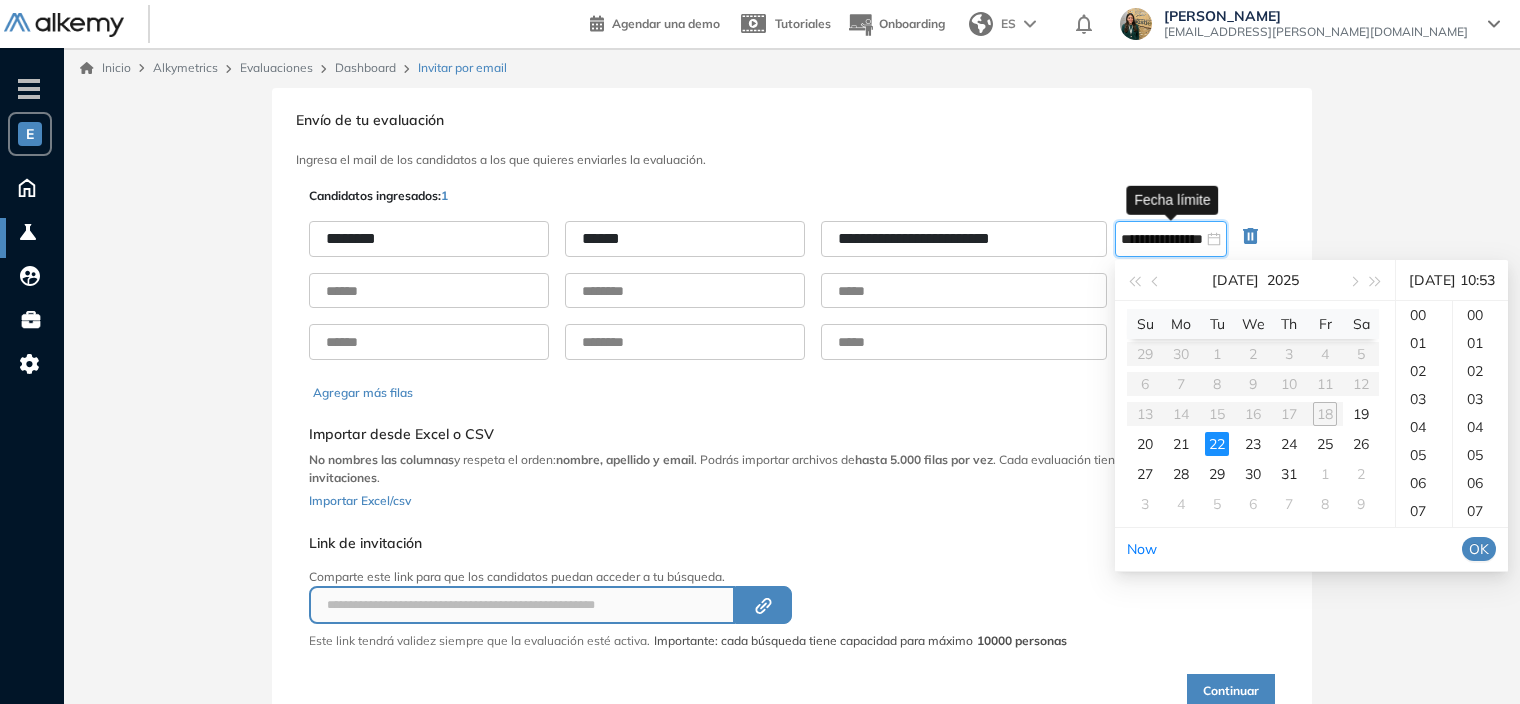 scroll, scrollTop: 280, scrollLeft: 0, axis: vertical 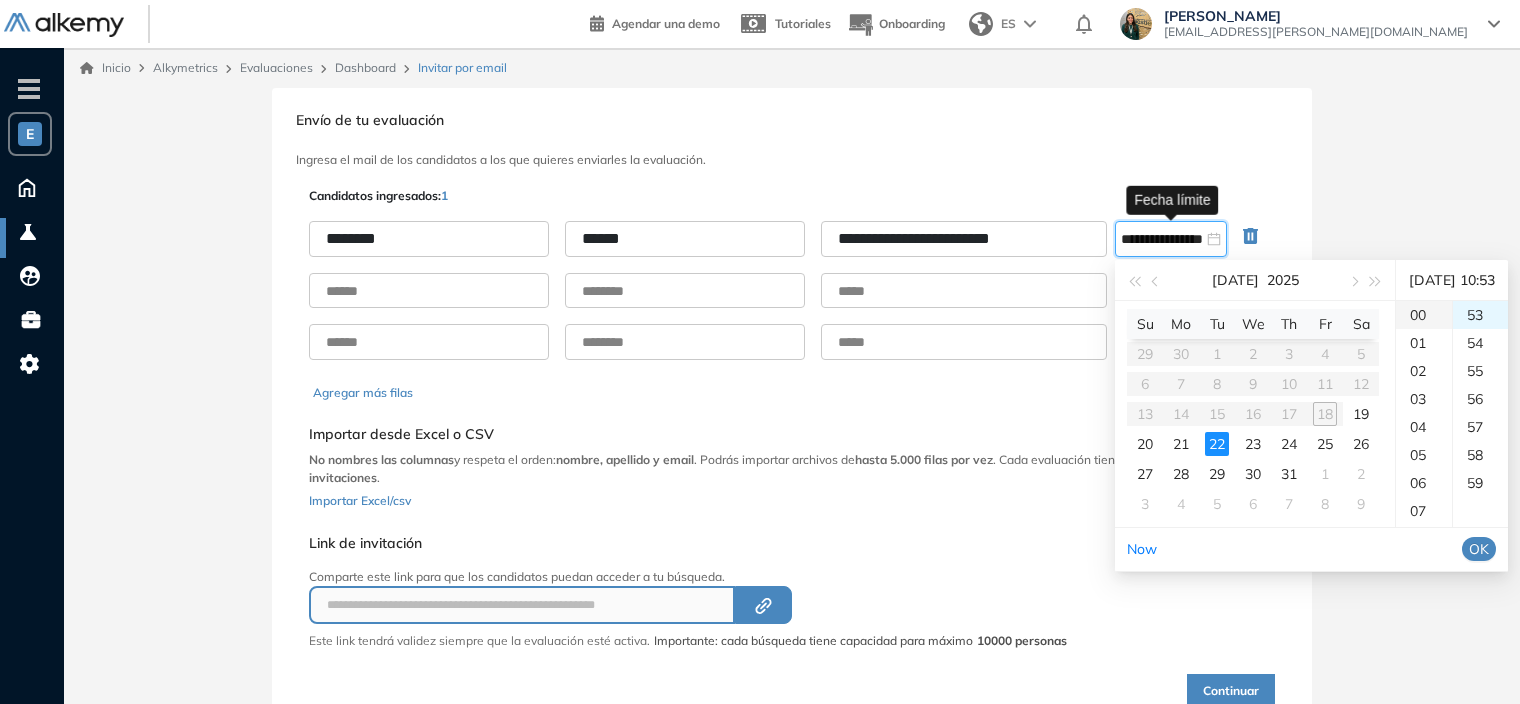 click on "00" at bounding box center [1424, 315] 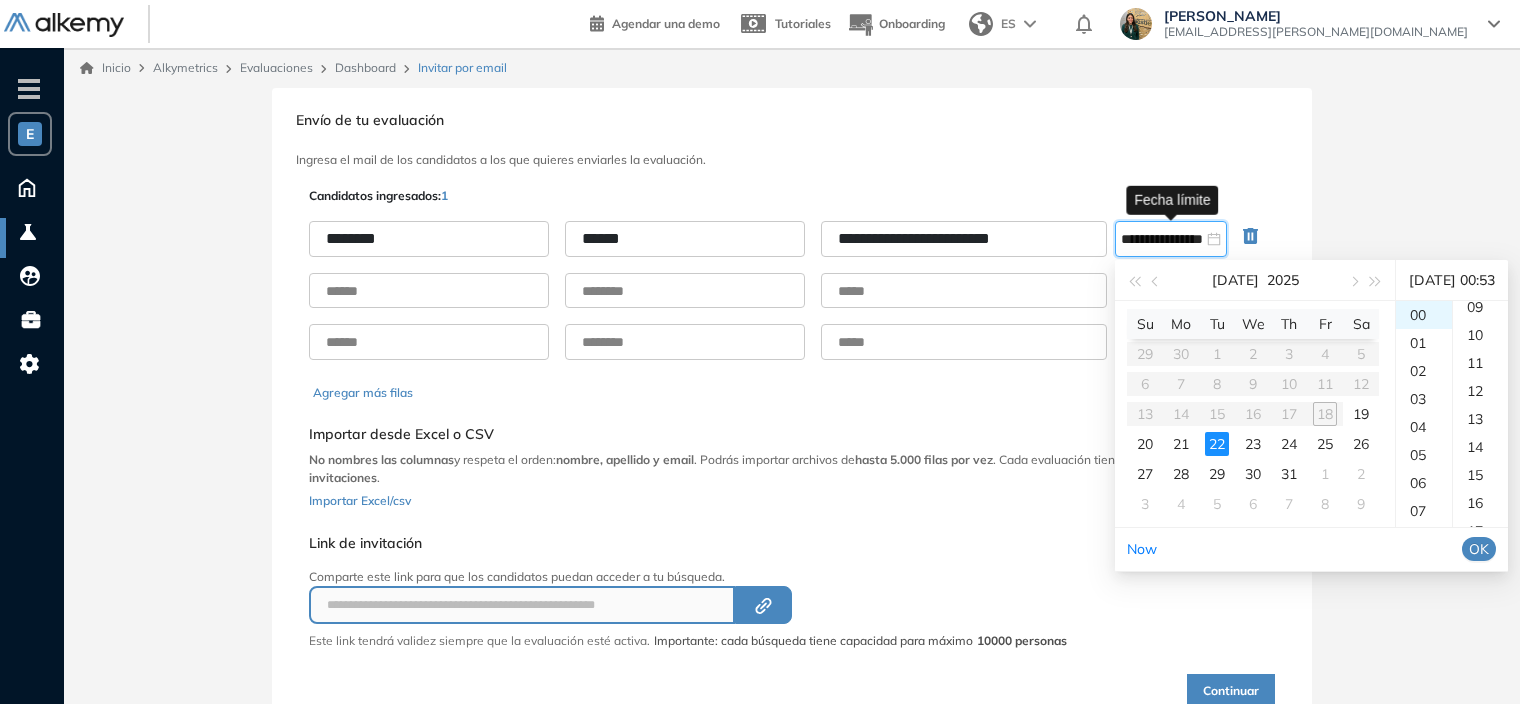 scroll, scrollTop: 0, scrollLeft: 0, axis: both 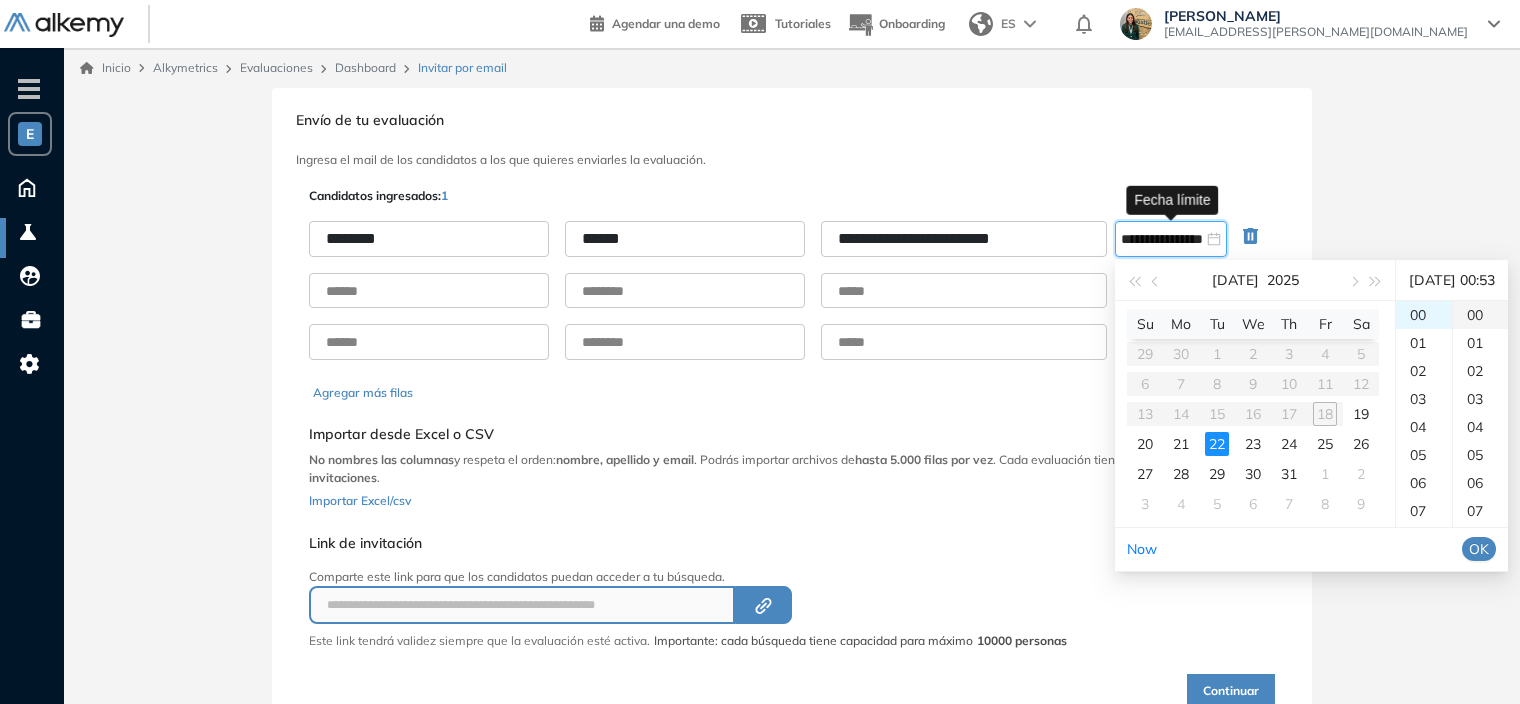 click on "00" at bounding box center (1480, 315) 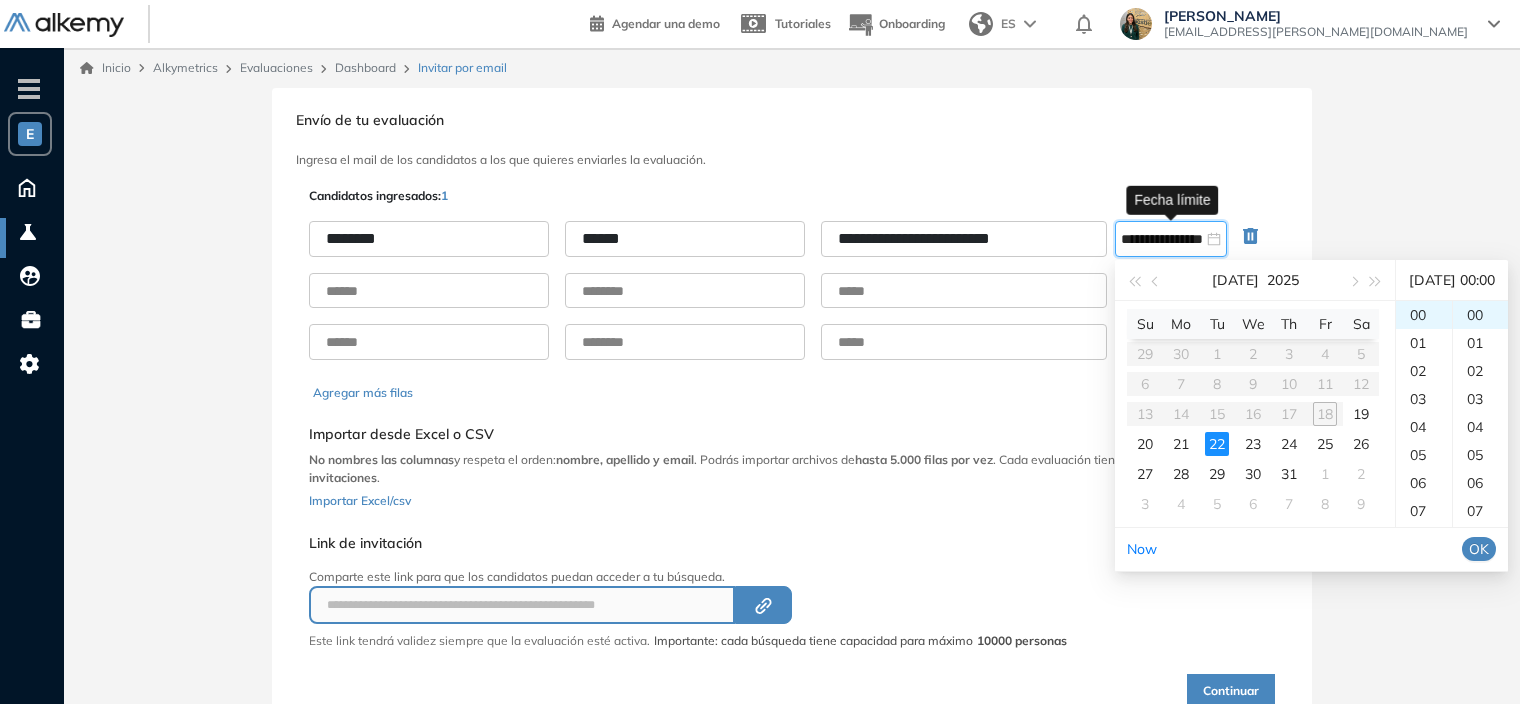 click on "OK" at bounding box center [1479, 549] 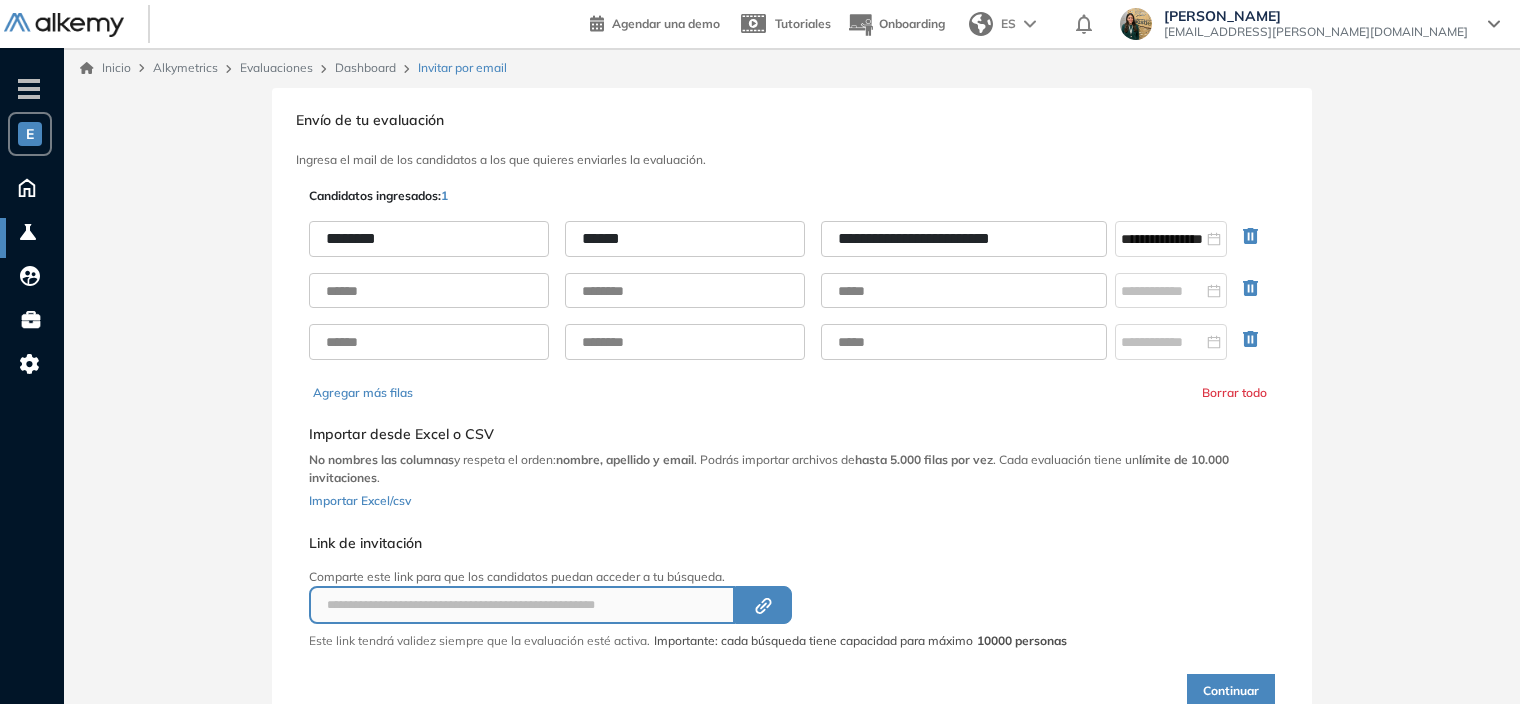 click on "Continuar" at bounding box center [1231, 691] 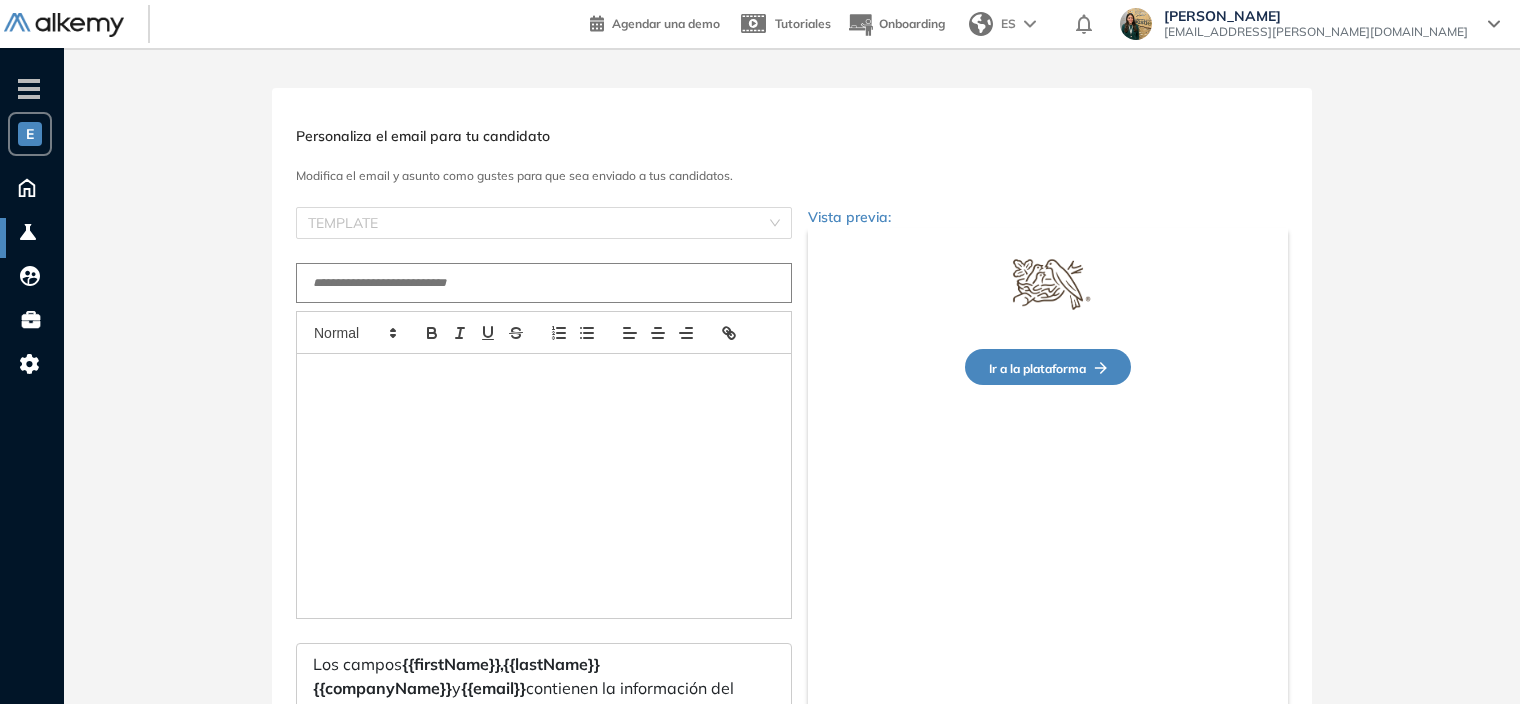 type on "**********" 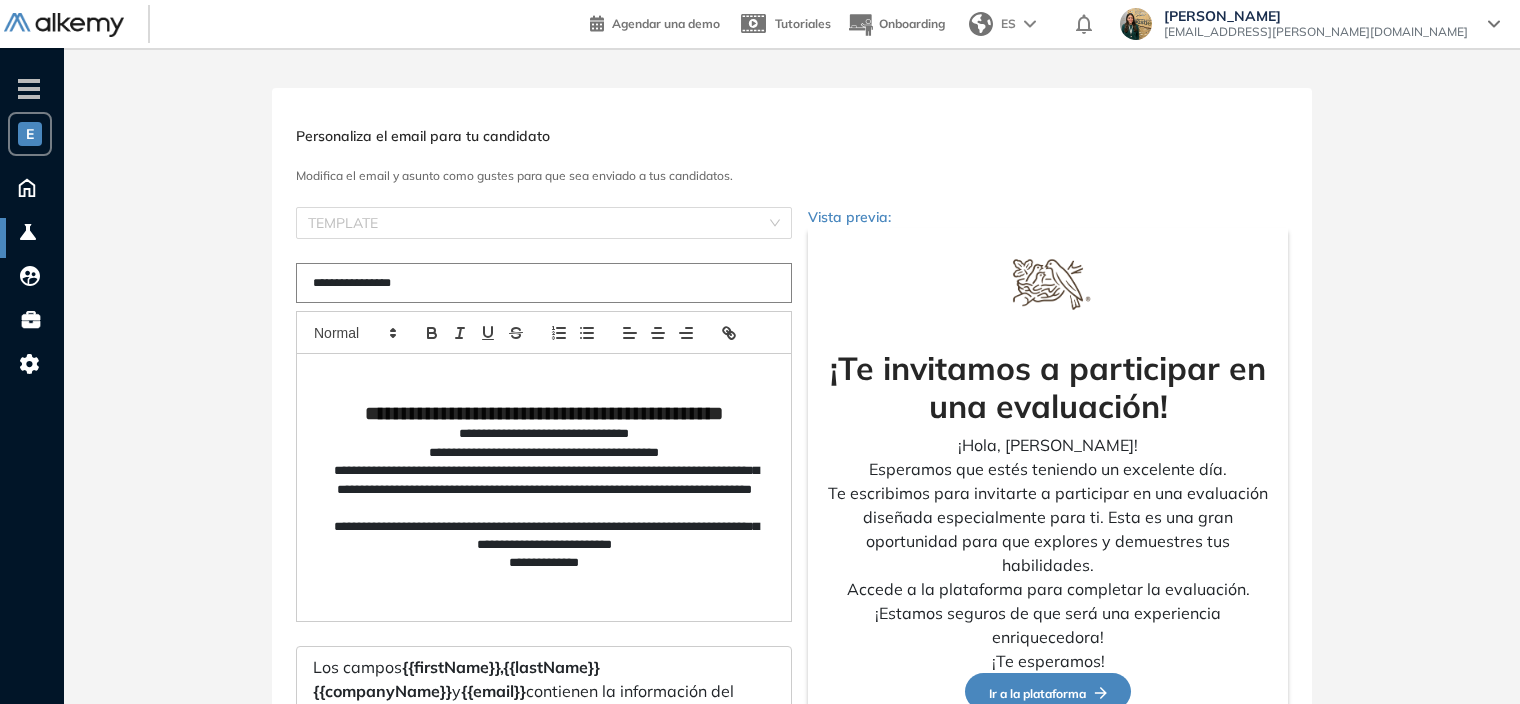 scroll, scrollTop: 197, scrollLeft: 0, axis: vertical 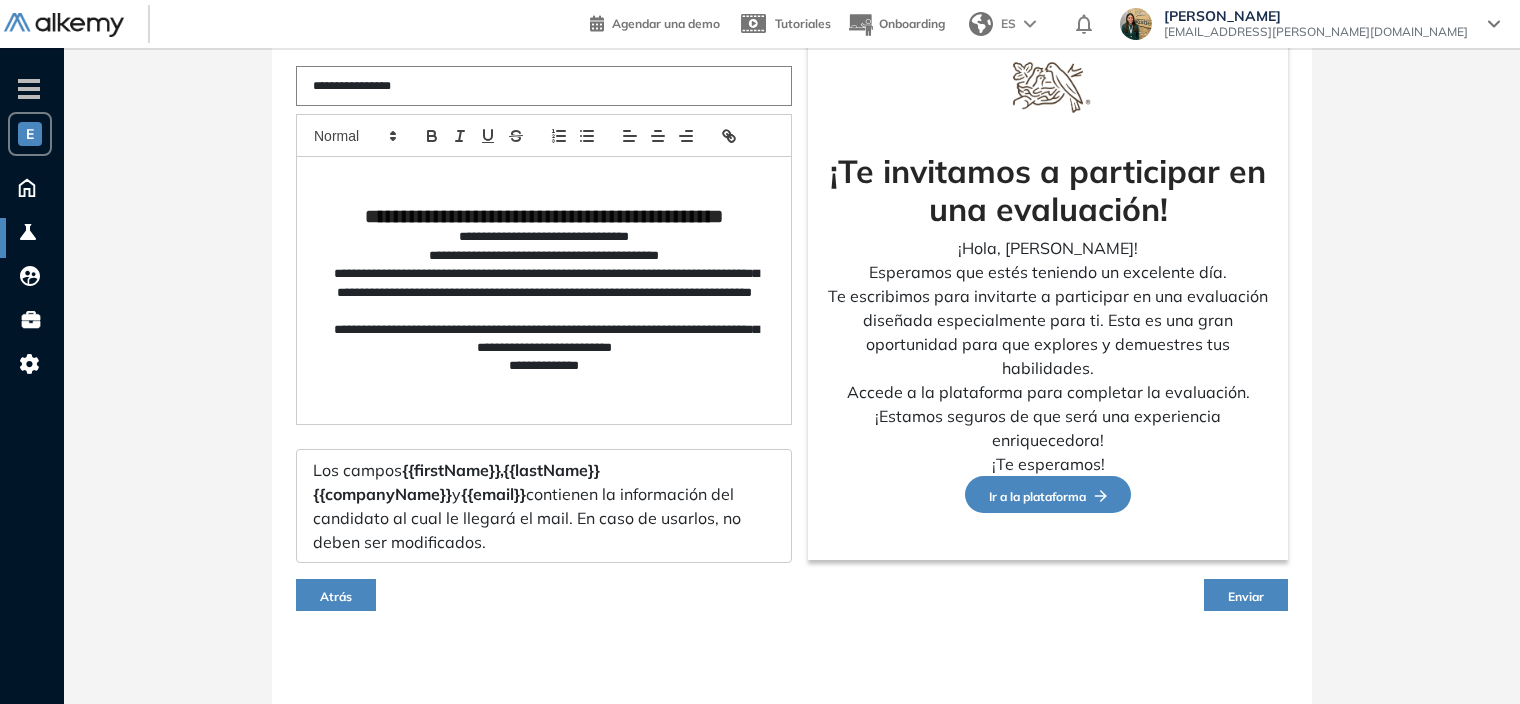 click on "Enviar" at bounding box center [1246, 596] 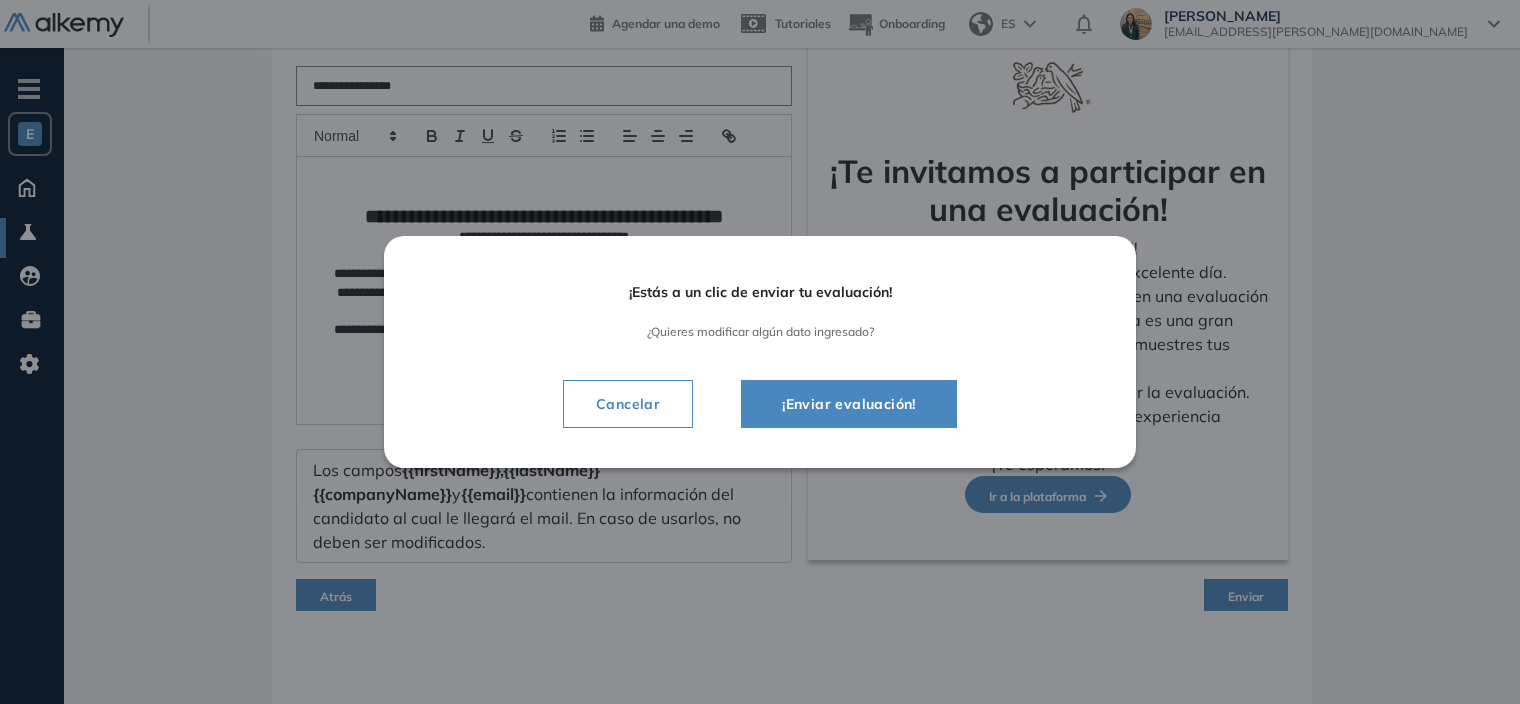 click on "¡Enviar evaluación!" at bounding box center (849, 404) 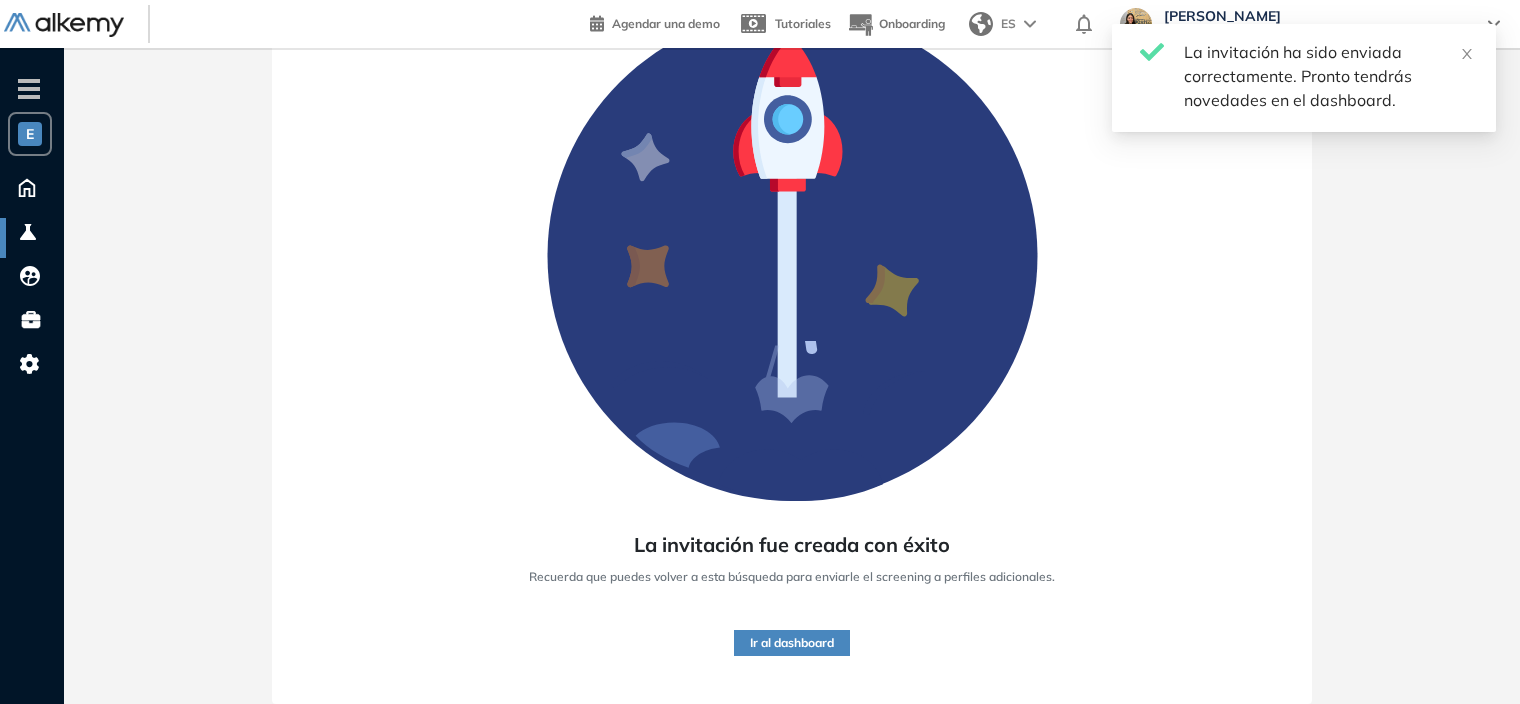 scroll, scrollTop: 0, scrollLeft: 0, axis: both 